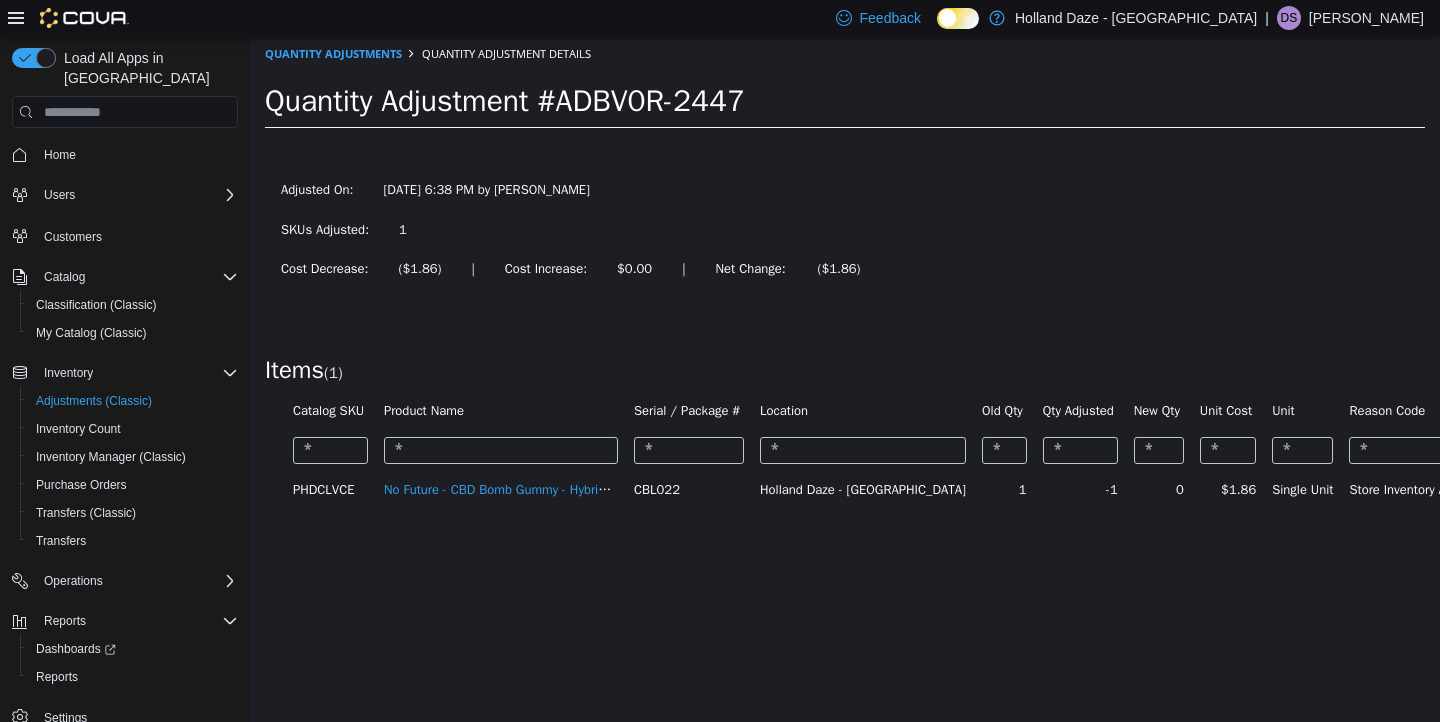 scroll, scrollTop: 0, scrollLeft: 0, axis: both 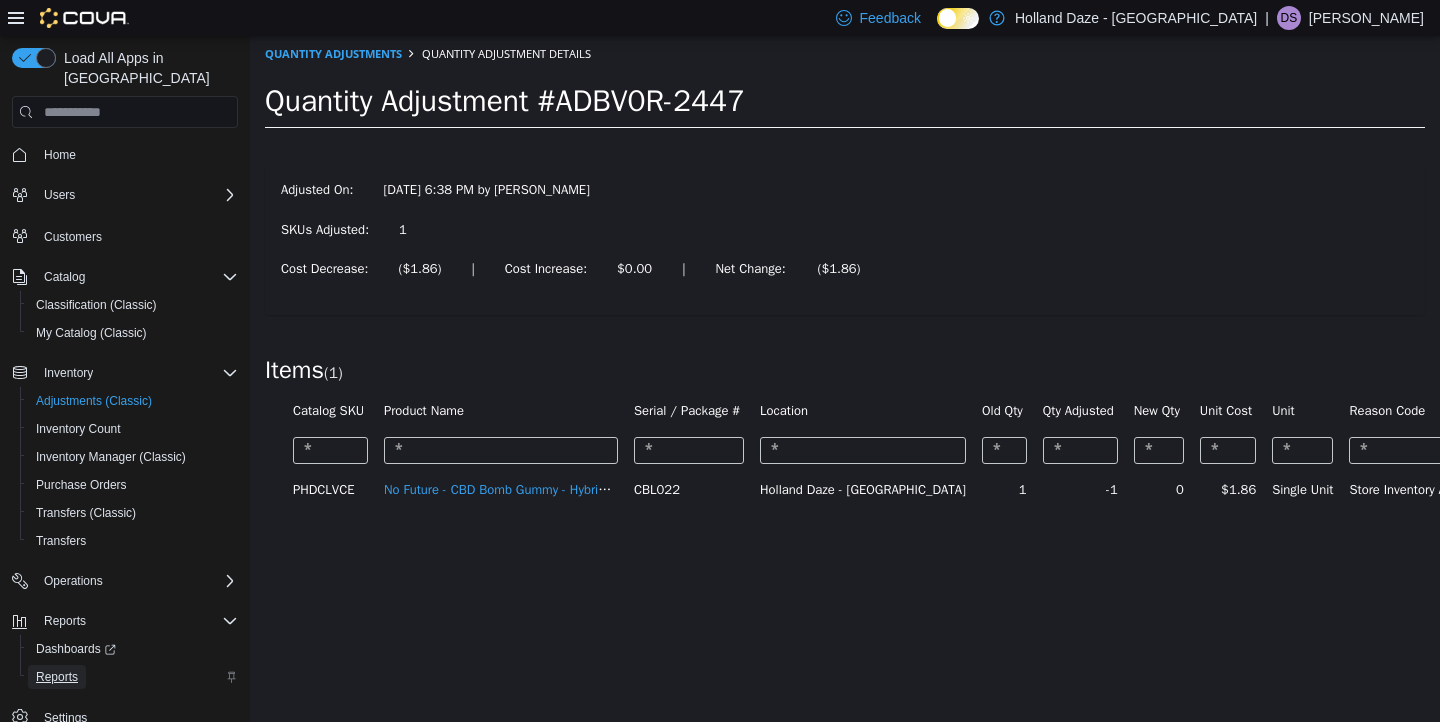 click on "Reports" at bounding box center (57, 677) 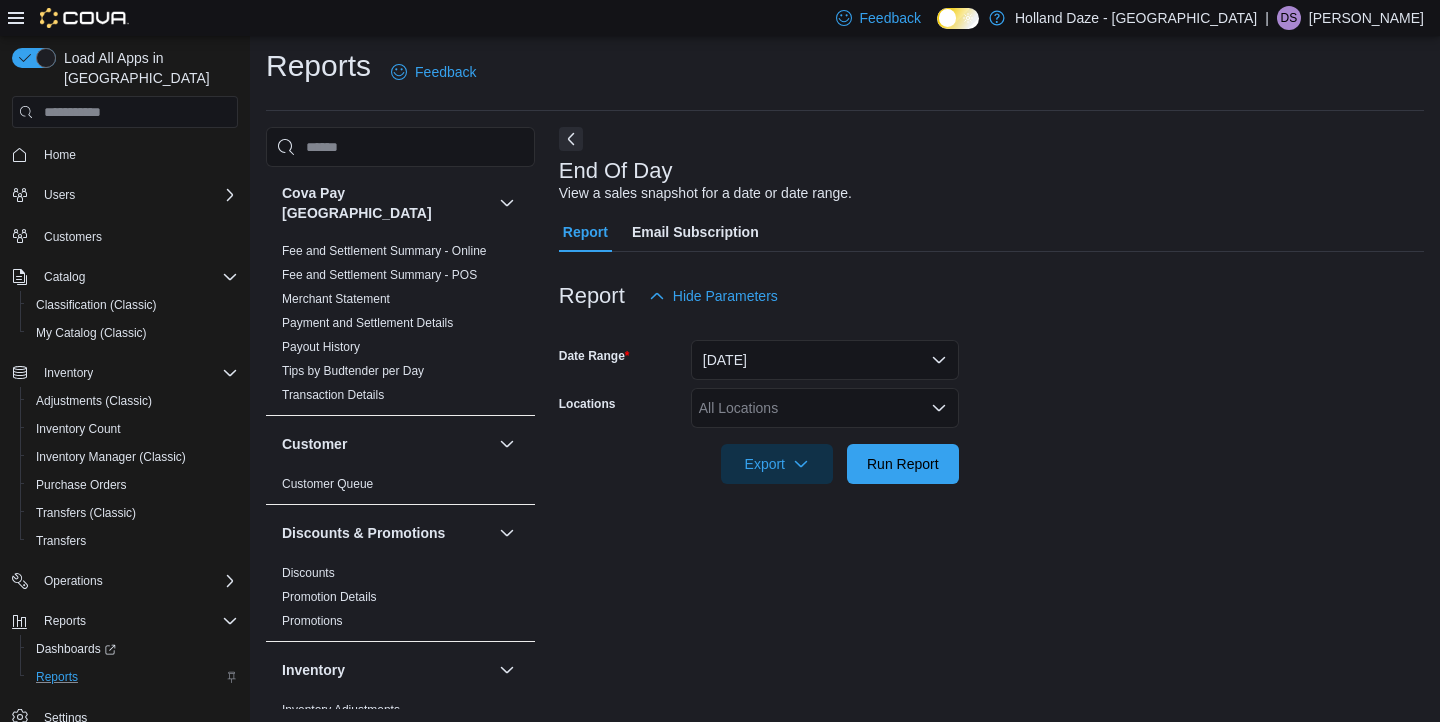 scroll, scrollTop: 9, scrollLeft: 0, axis: vertical 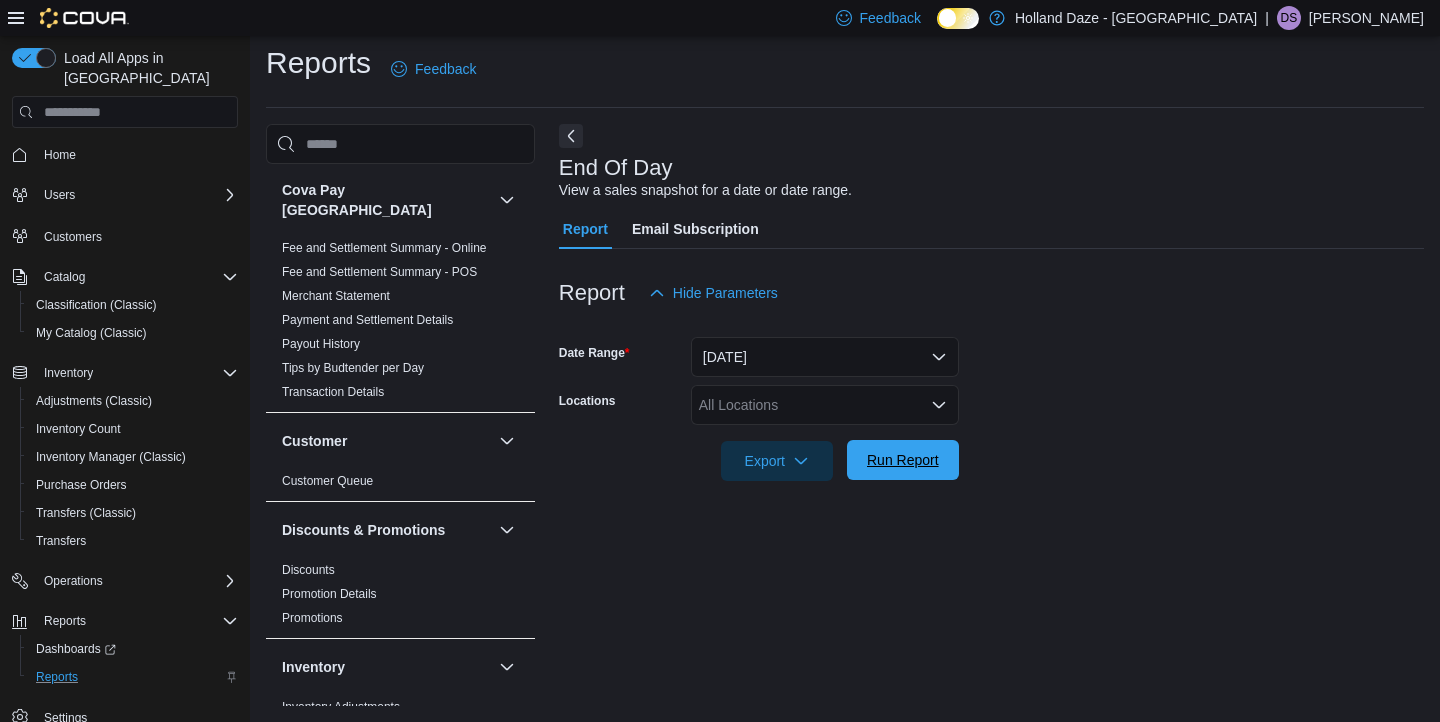 click on "Run Report" at bounding box center (903, 460) 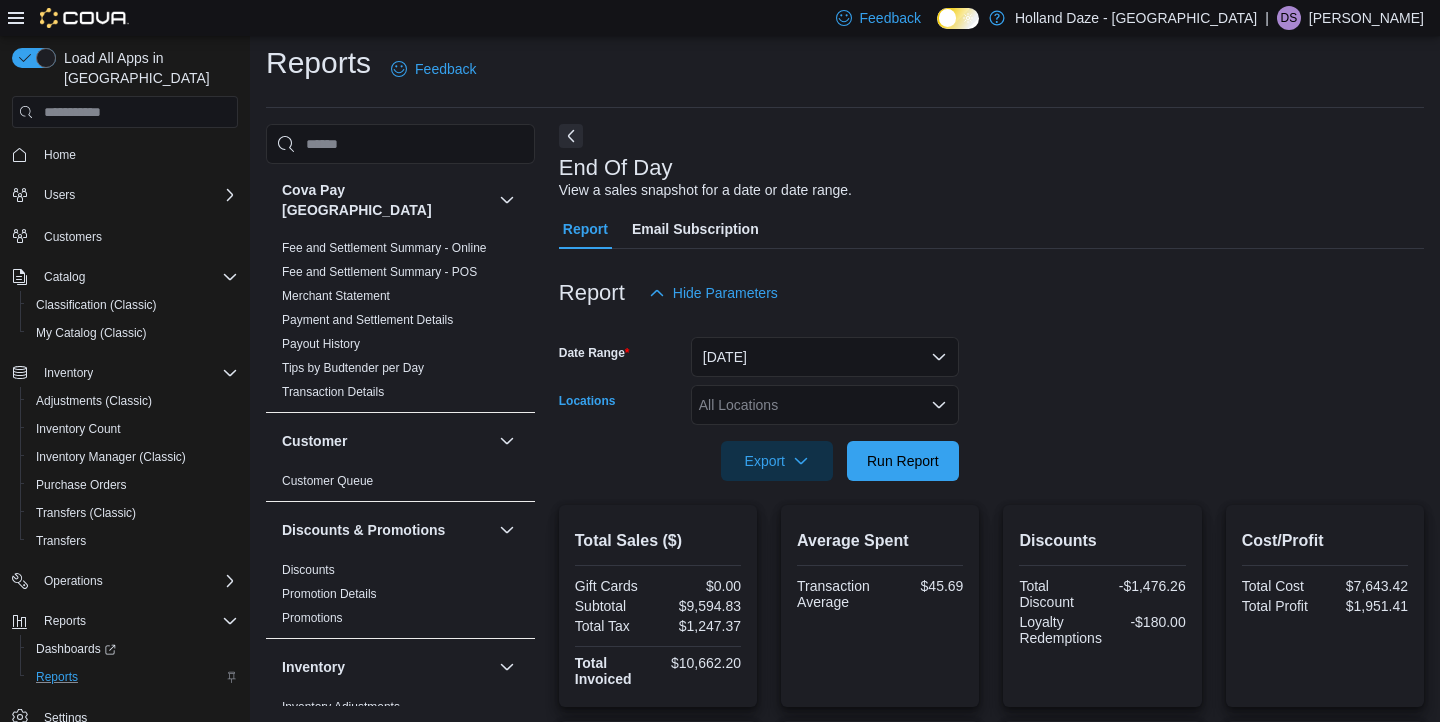 click 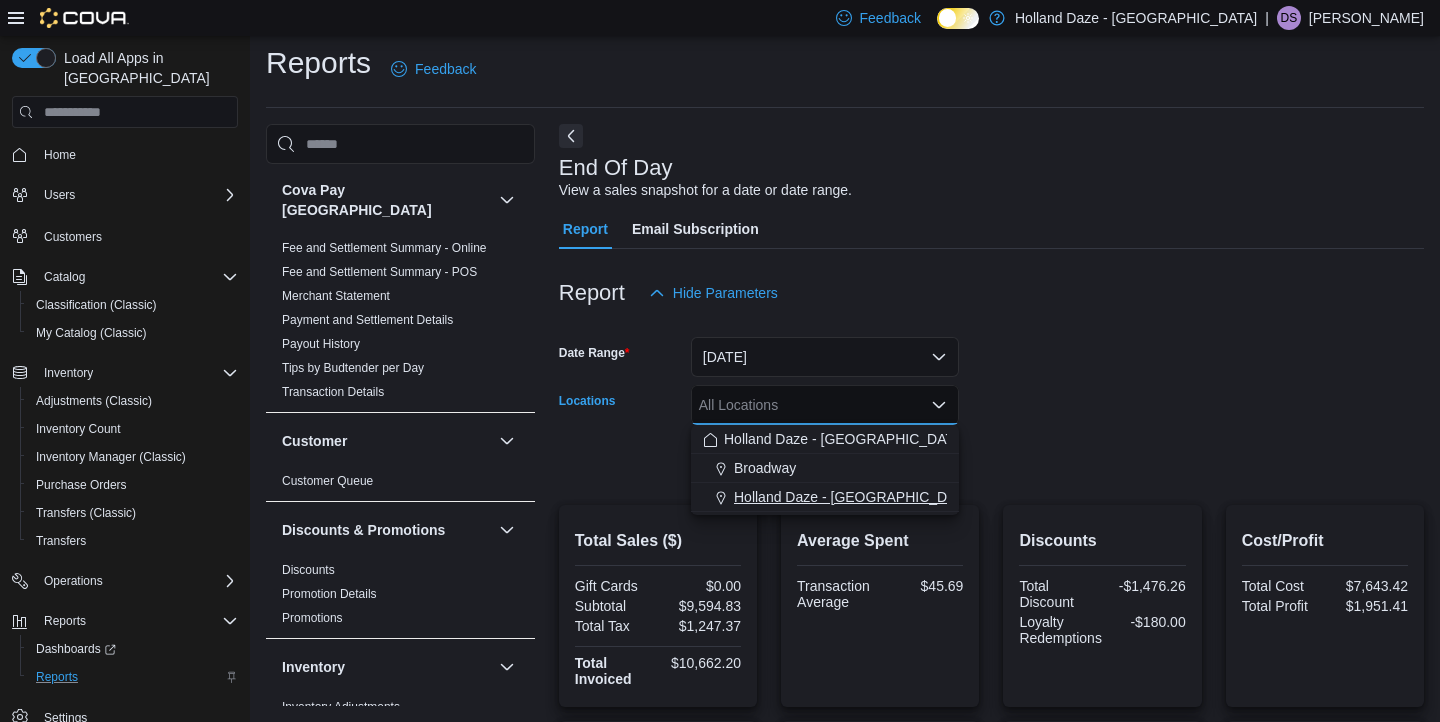 click on "Holland Daze - [GEOGRAPHIC_DATA]" at bounding box center (855, 497) 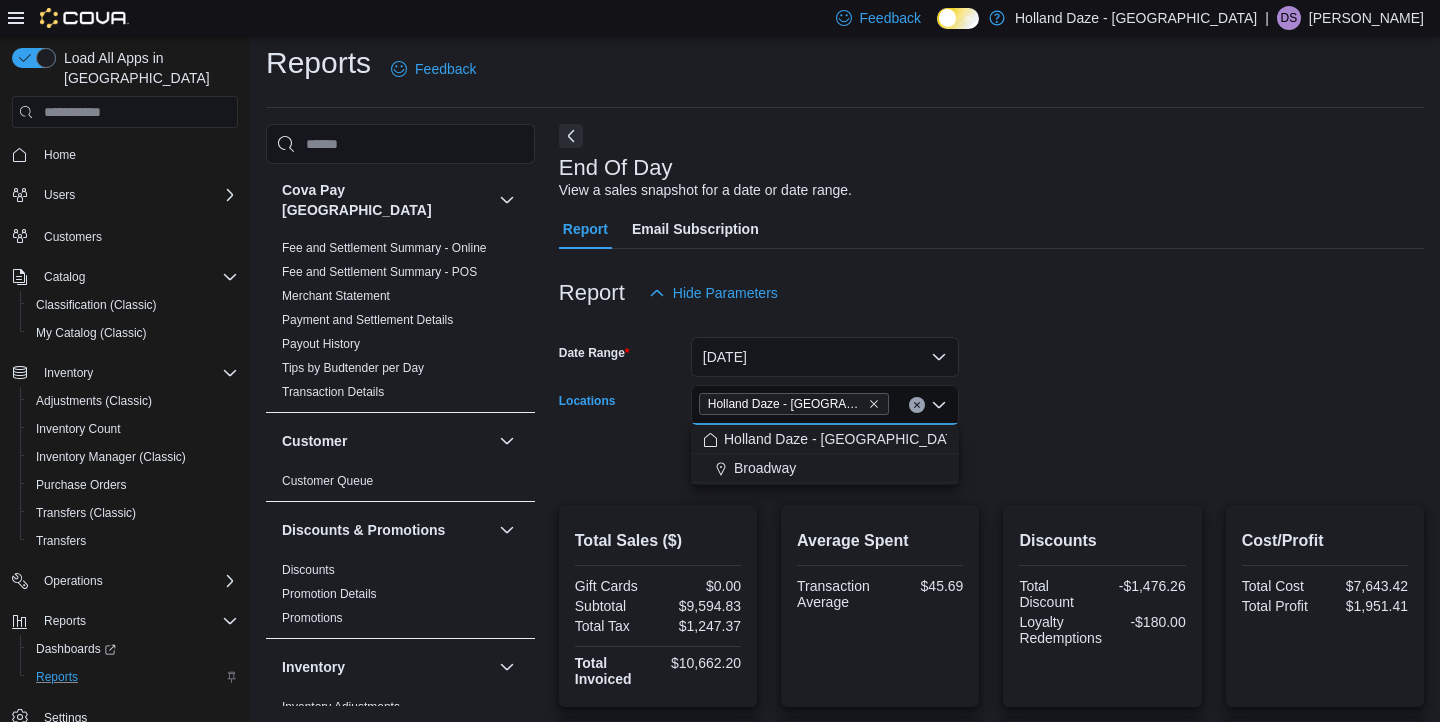 click at bounding box center [991, 433] 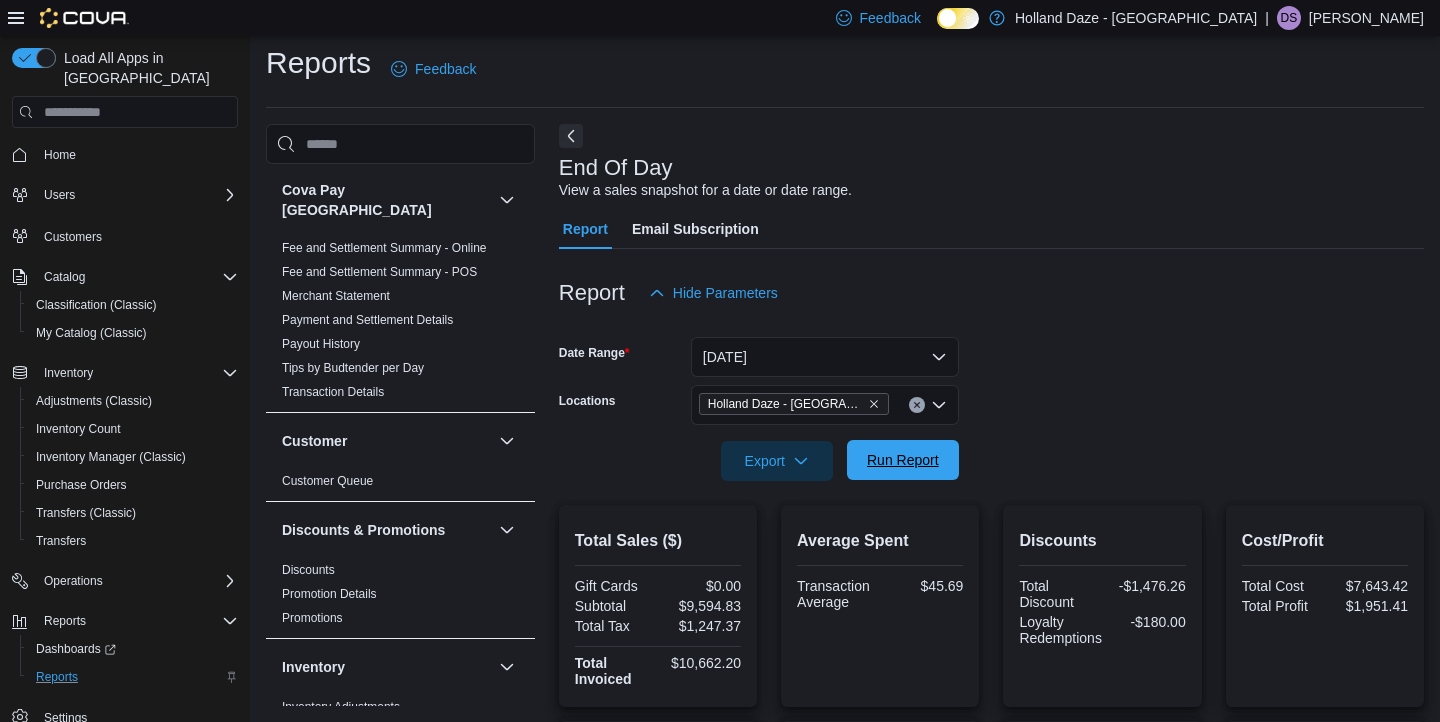 click on "Run Report" at bounding box center (903, 460) 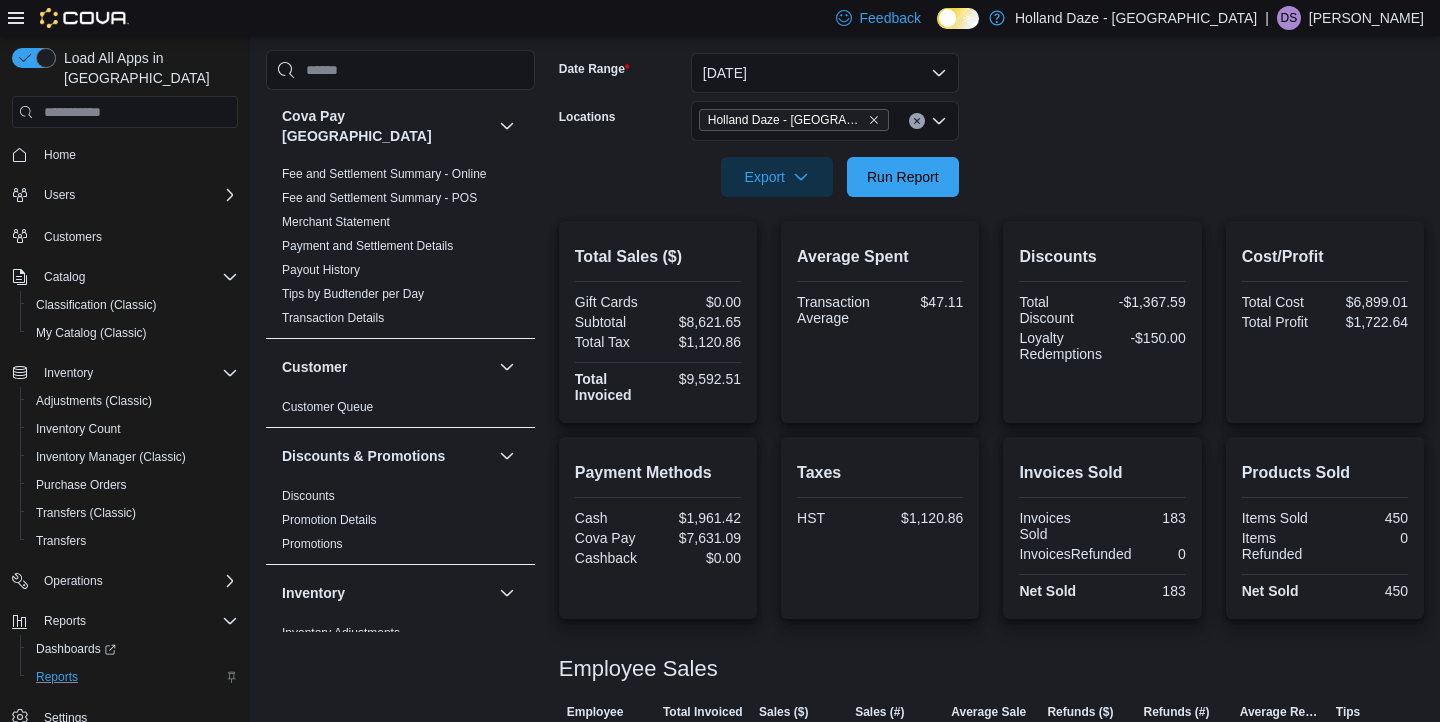 scroll, scrollTop: 329, scrollLeft: 0, axis: vertical 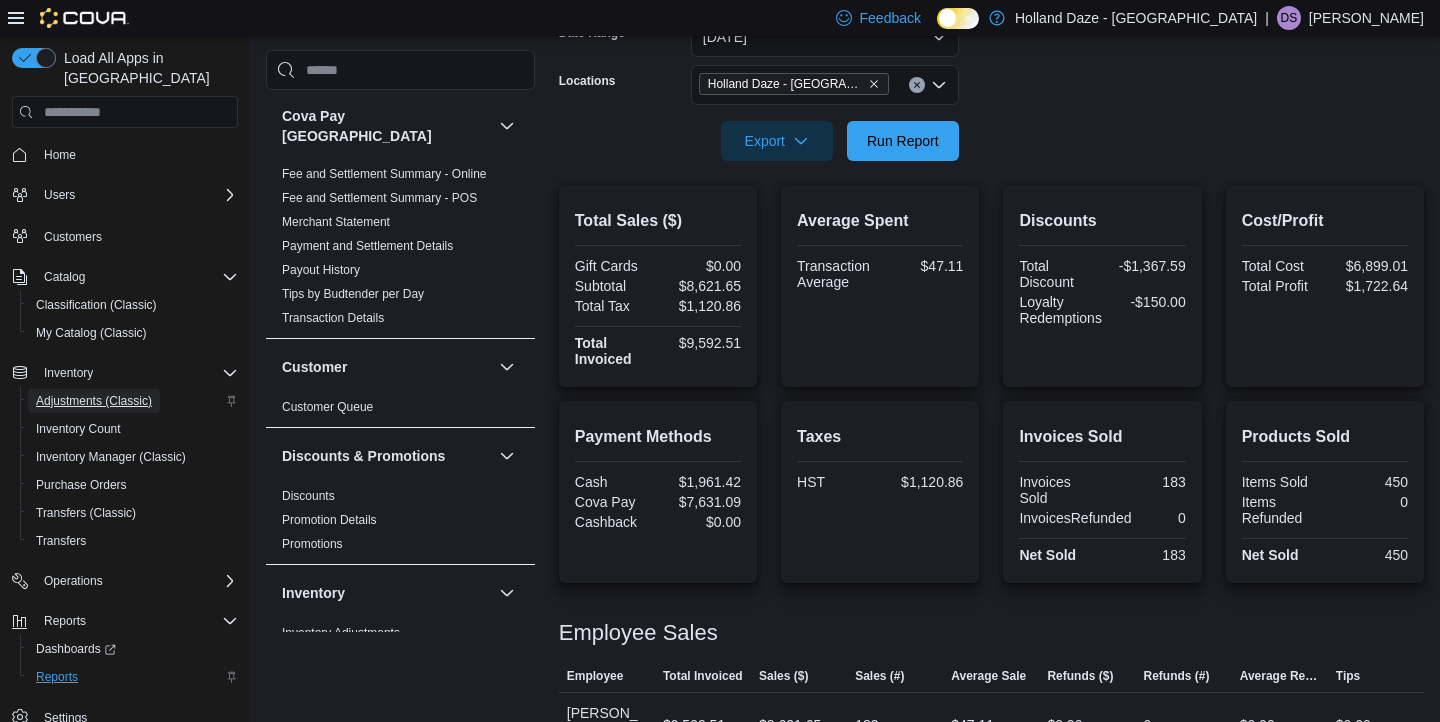 click on "Adjustments (Classic)" at bounding box center [94, 401] 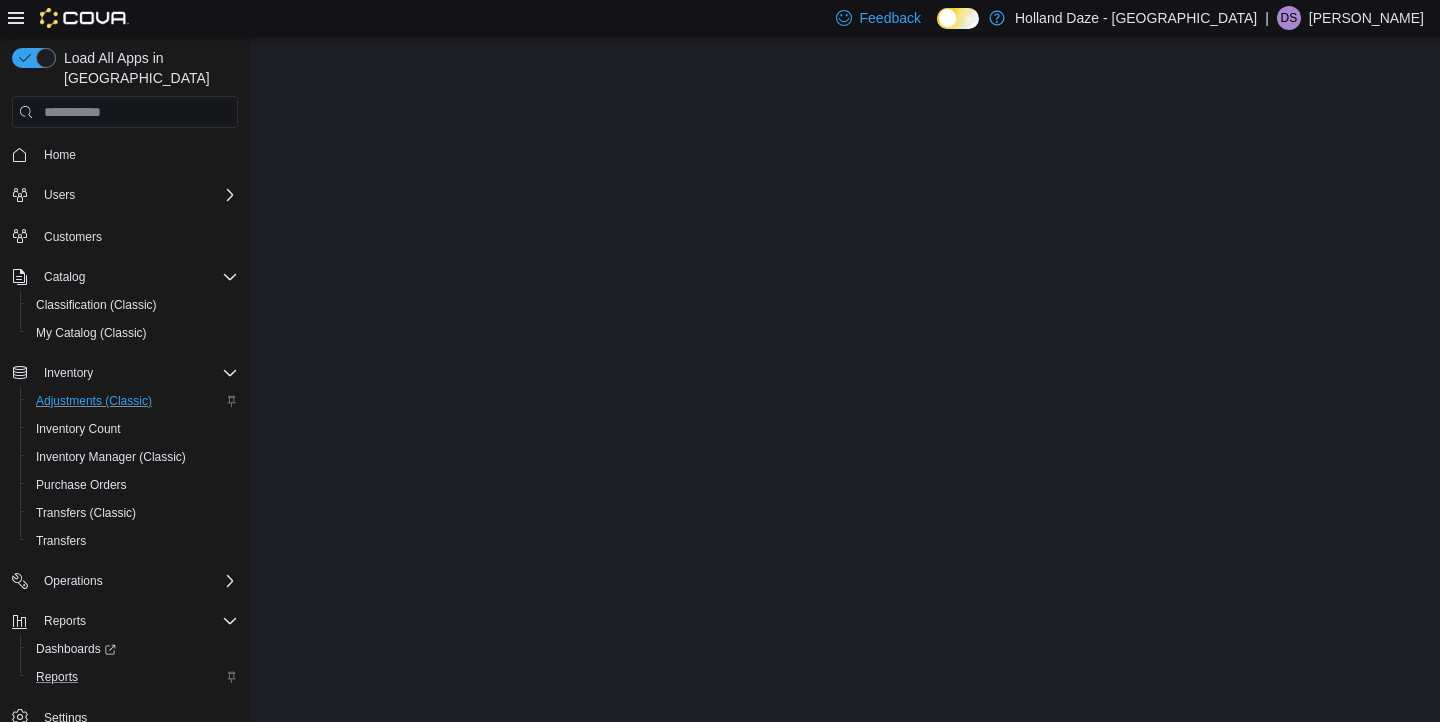 scroll, scrollTop: 0, scrollLeft: 0, axis: both 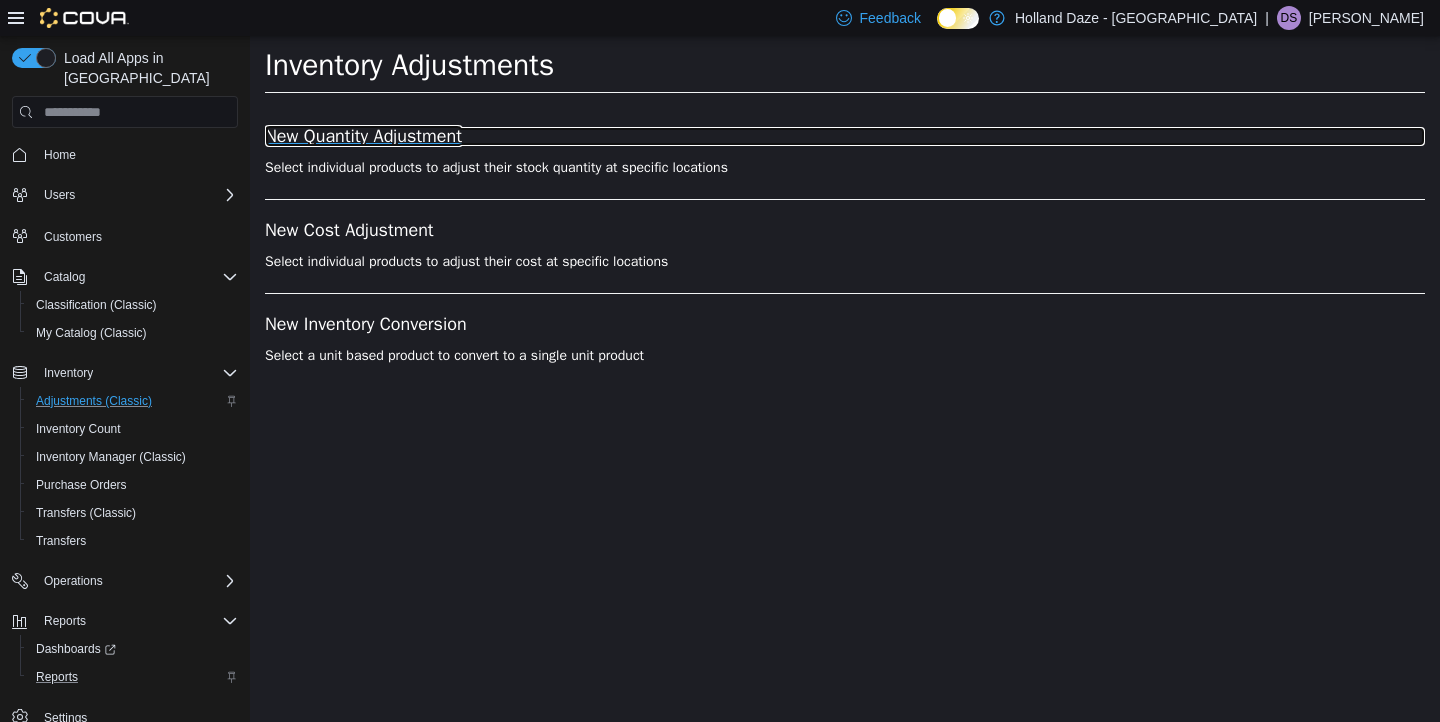 click on "New Quantity Adjustment" at bounding box center (845, 137) 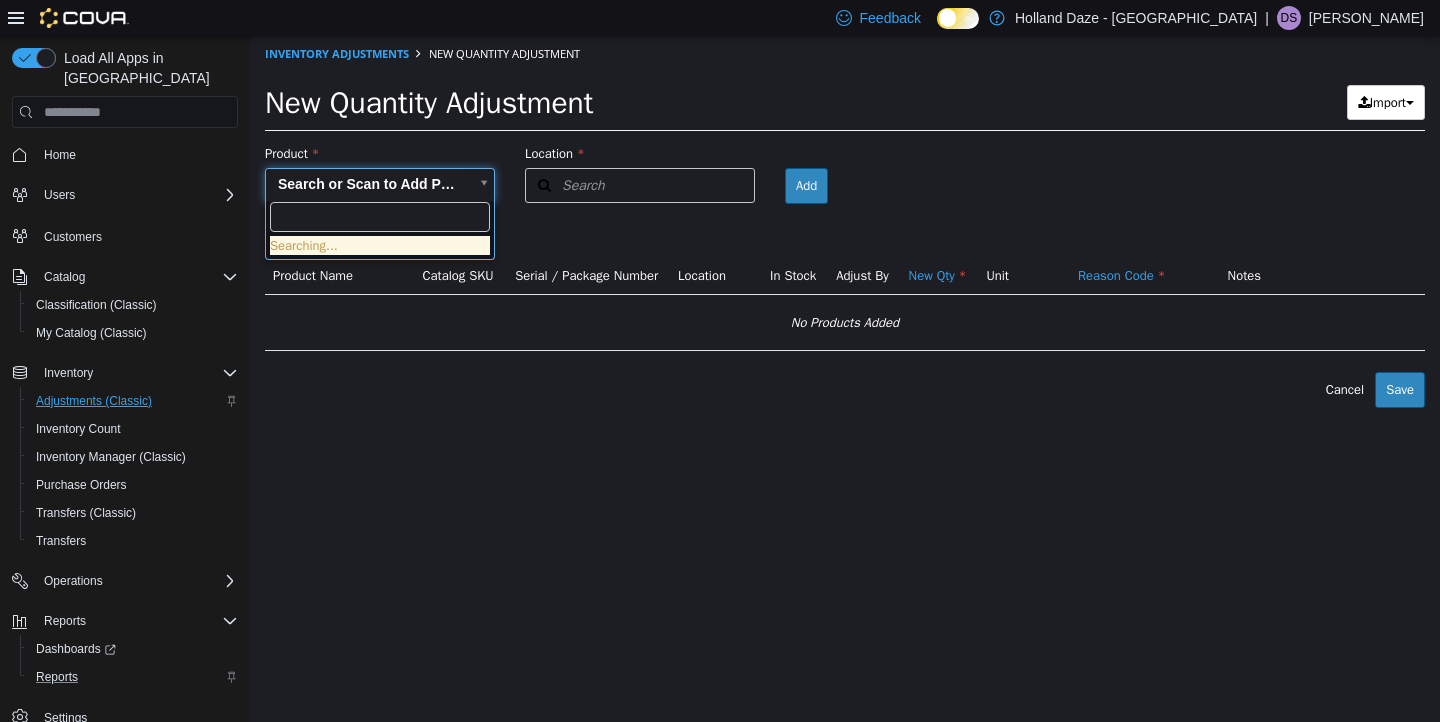 click on "×
Inventory Adjustments
New Quantity Adjustment
New Quantity Adjustment
Import  Inventory Export (.CSV) Package List (.TXT)
Product     Search or Scan to Add Product     Location Search Type 3 or more characters or browse       Holland Daze - [GEOGRAPHIC_DATA]     (2)         Broadway             Holland Daze - Orangeville         Room   Add Products  ( 0 ) Product Name Catalog SKU Serial / Package Number Location In Stock Adjust By New Qty Unit Reason Code Notes No Products Added Error saving adjustment please resolve the errors above. Cancel Save
Searching..." at bounding box center (845, 222) 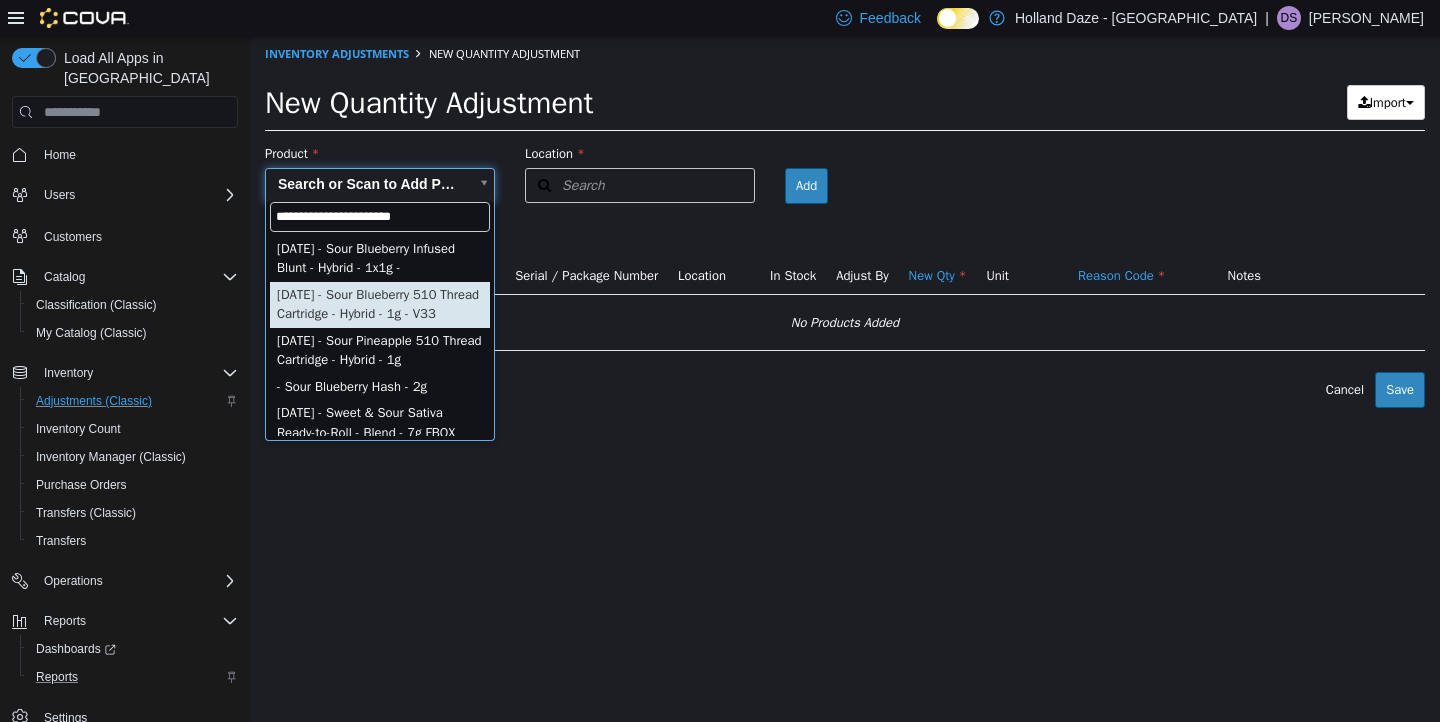 type on "**********" 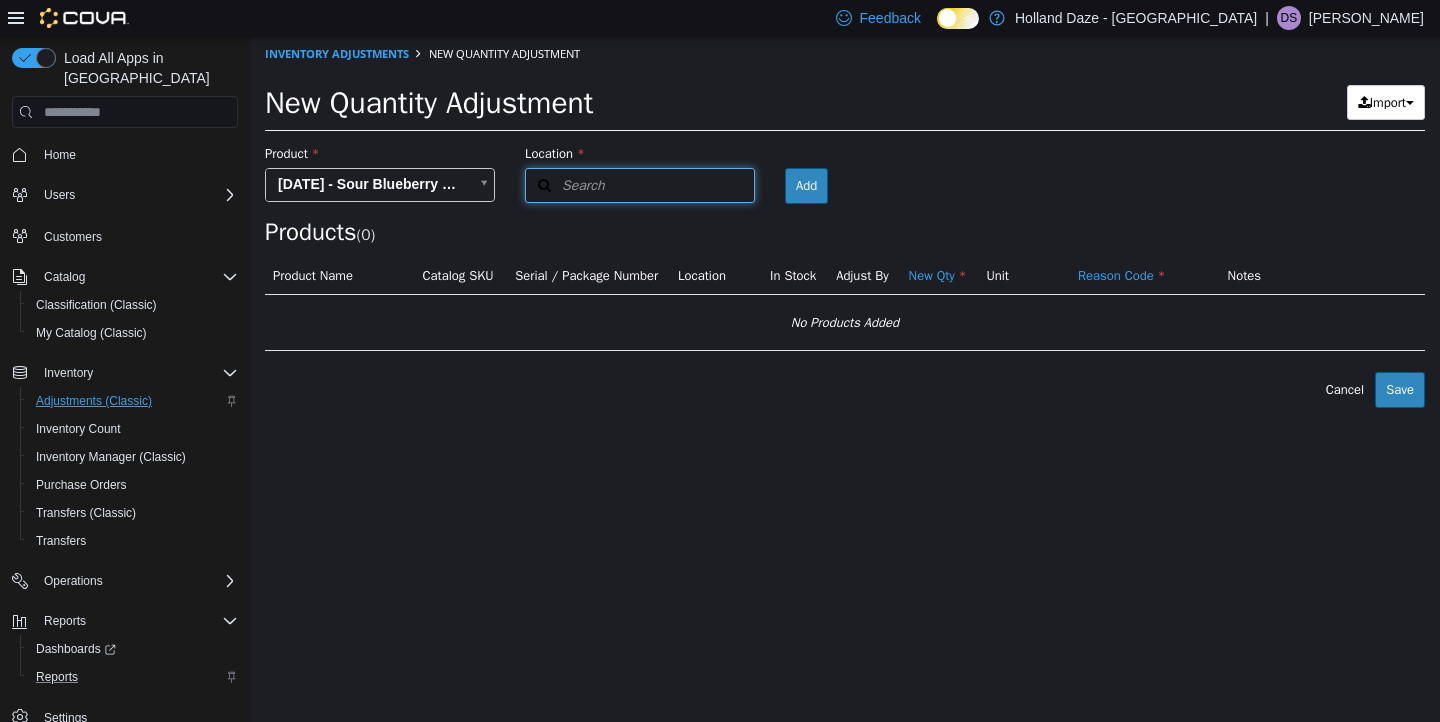click on "Search" at bounding box center [640, 185] 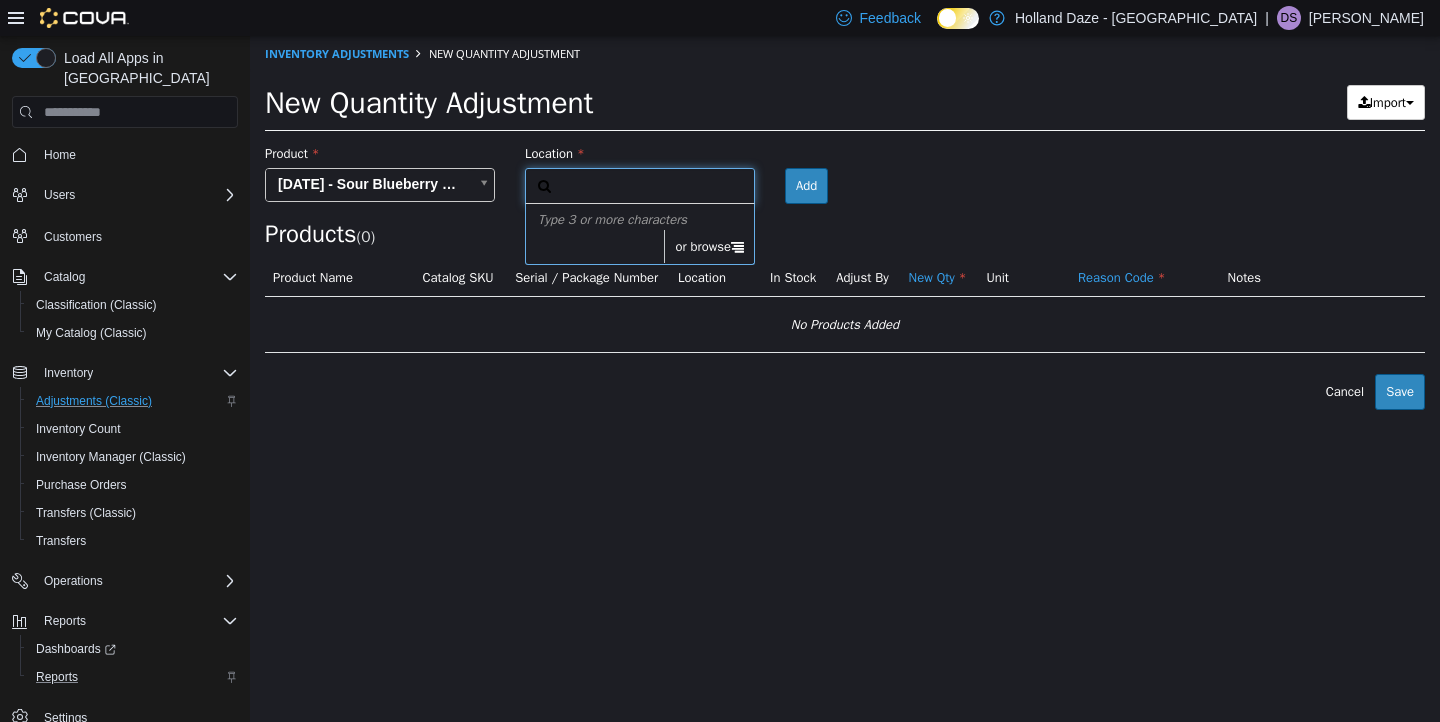 click on "or browse" at bounding box center (709, 247) 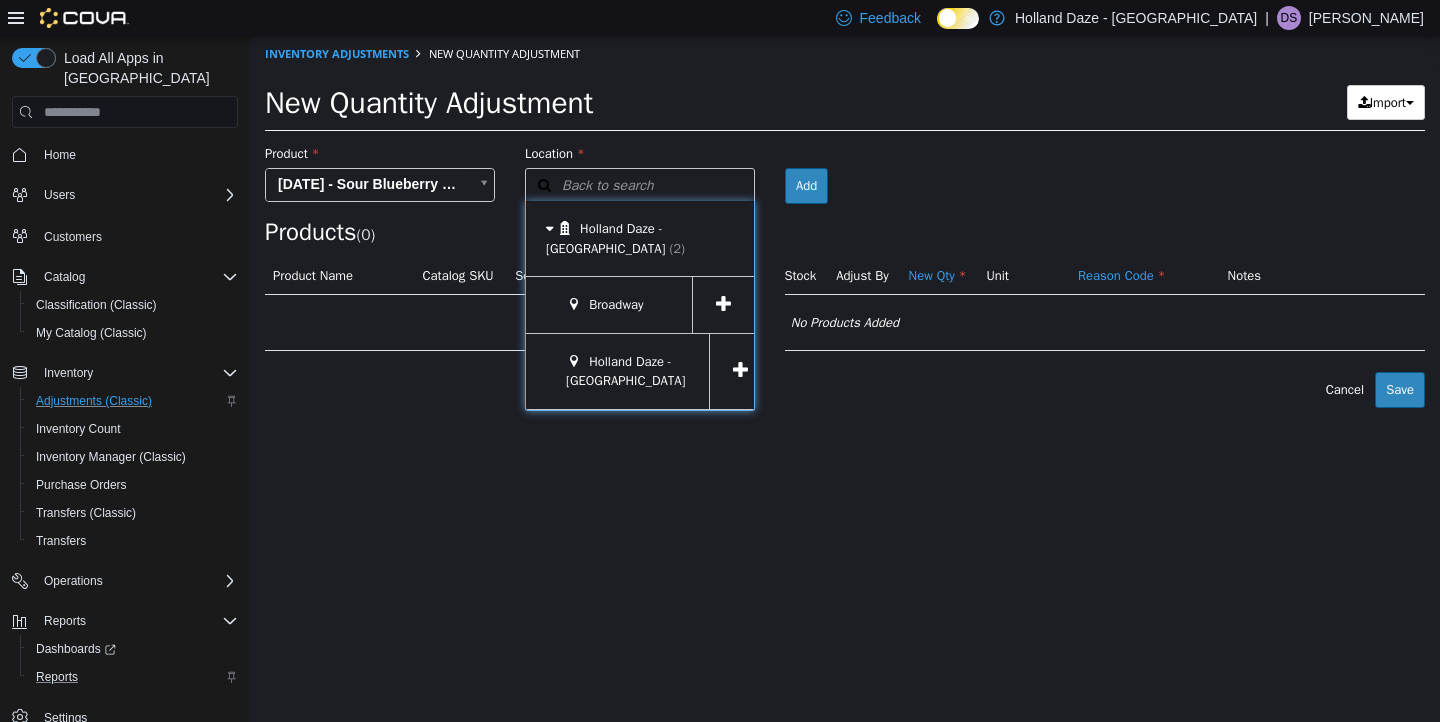 click at bounding box center [740, 370] 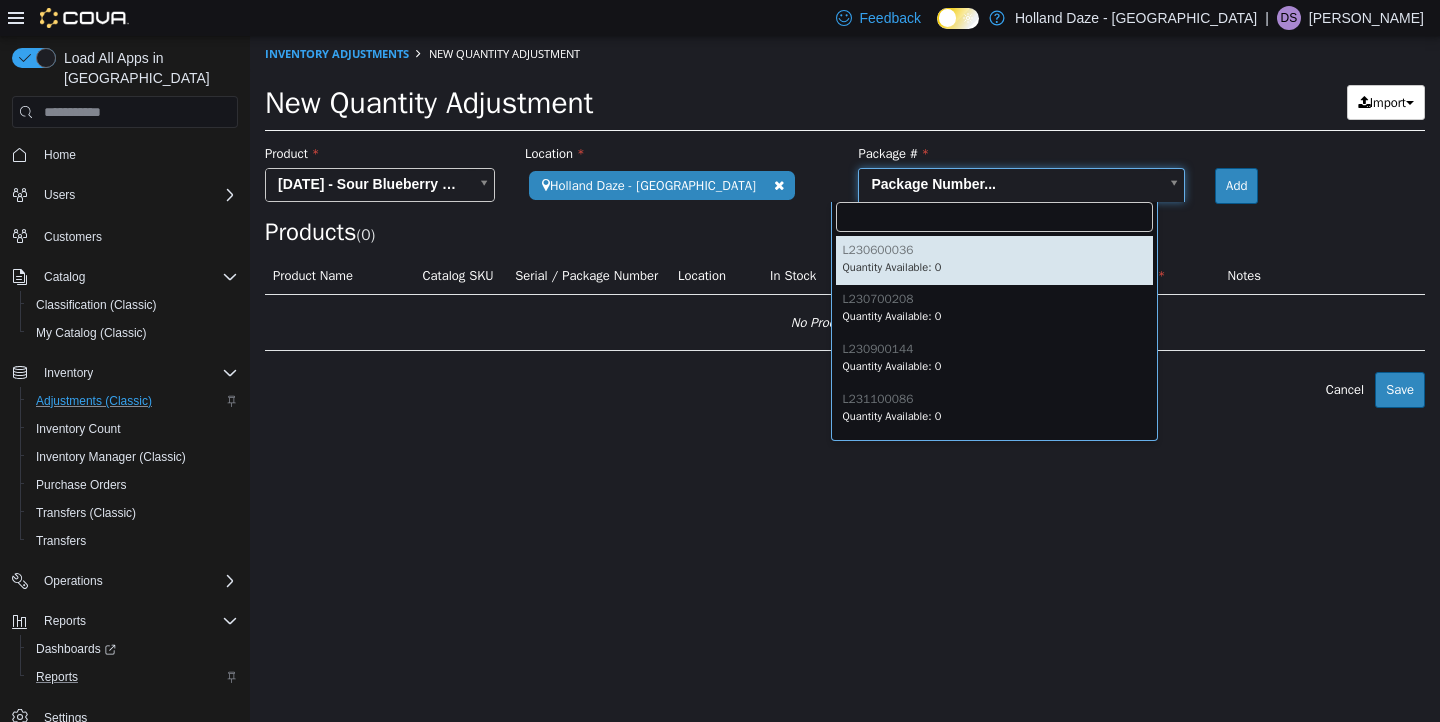 click on "**********" at bounding box center [845, 222] 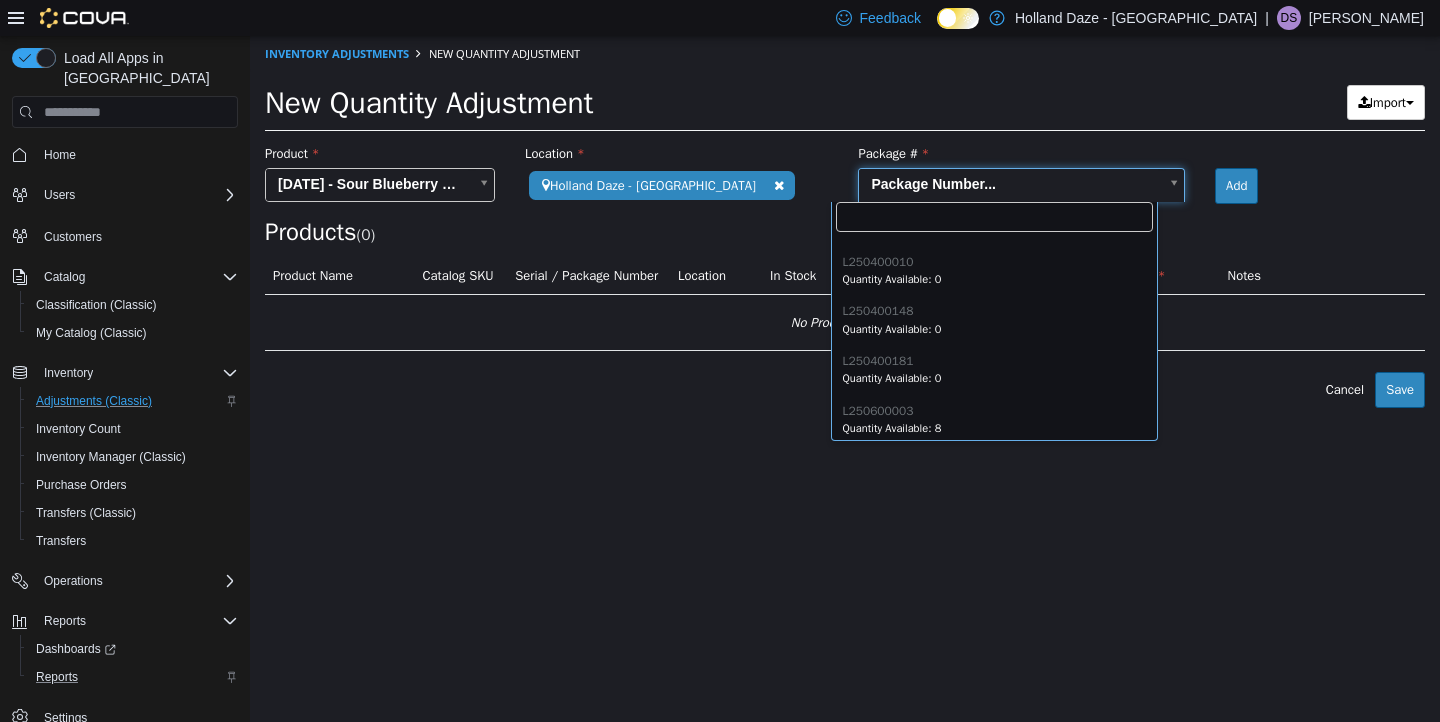 scroll, scrollTop: 445, scrollLeft: 0, axis: vertical 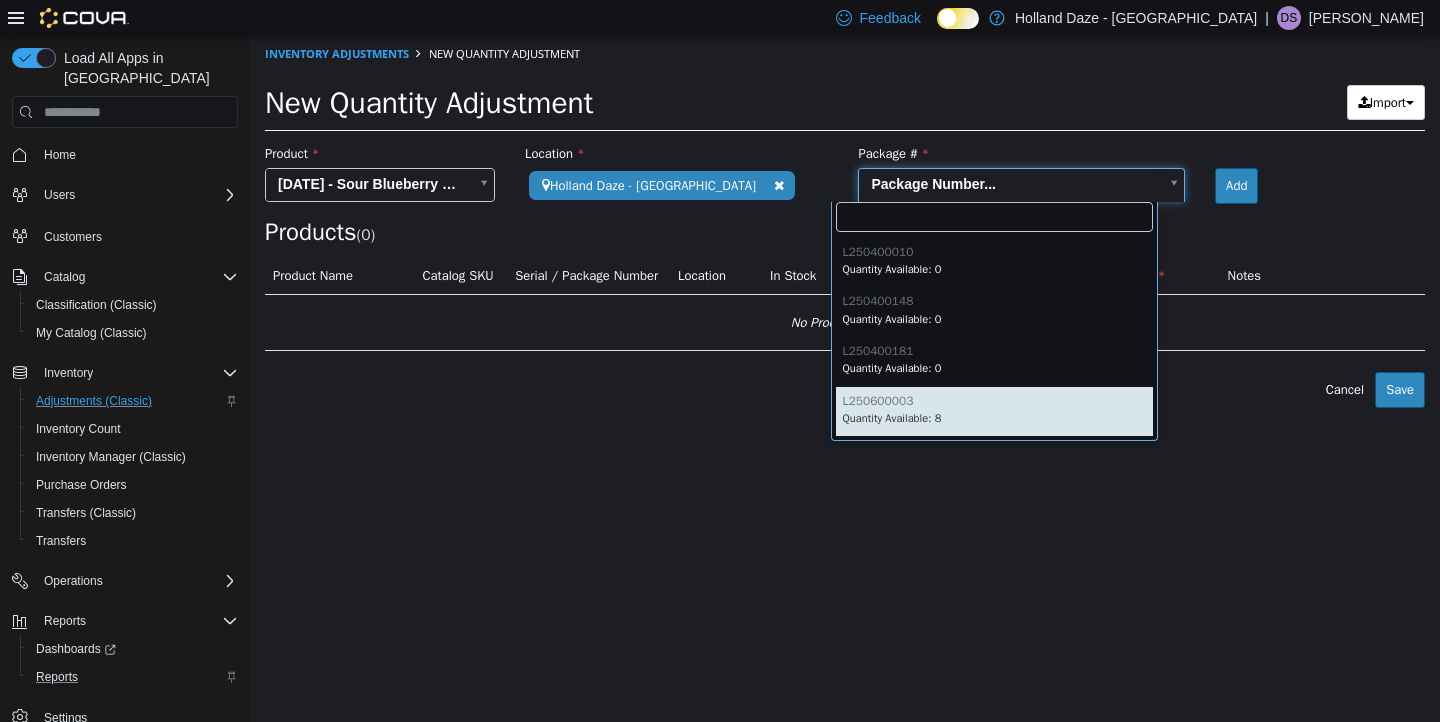 type on "**********" 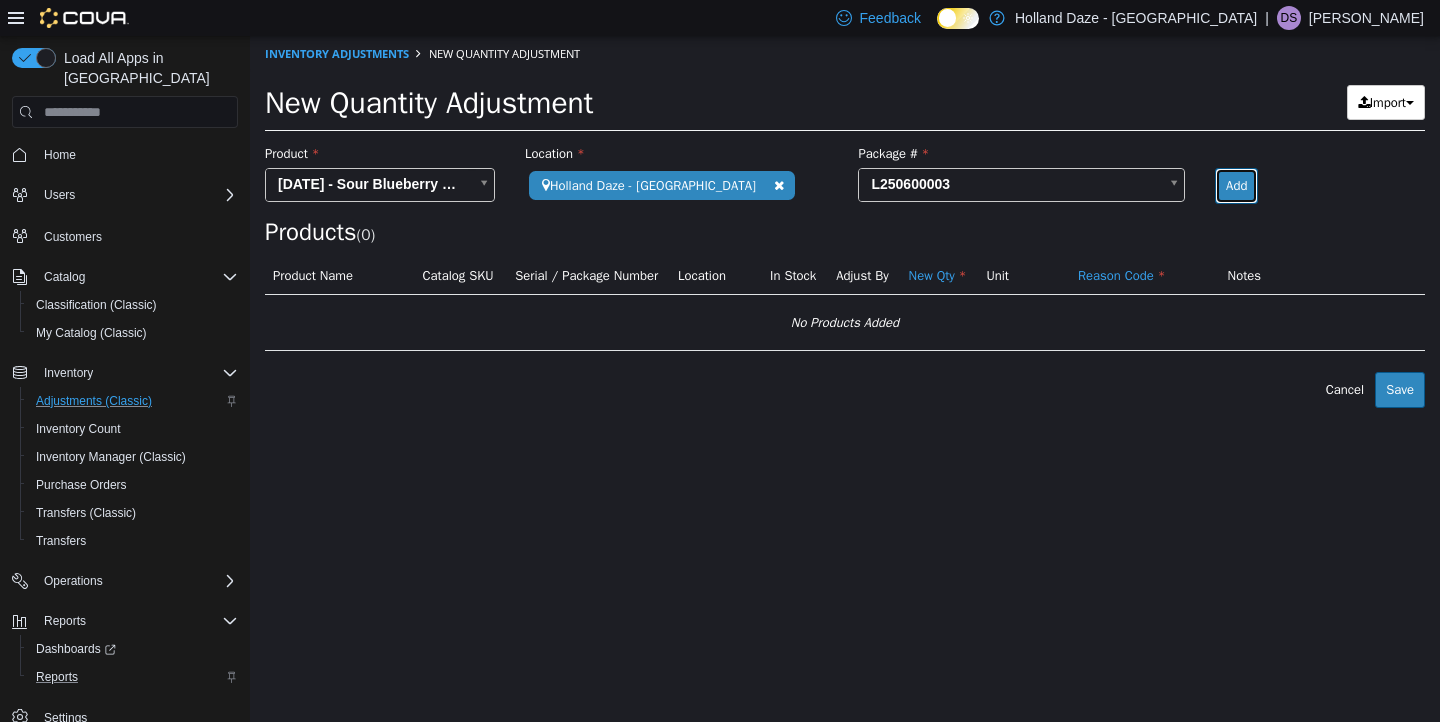 click on "Add" at bounding box center (1236, 186) 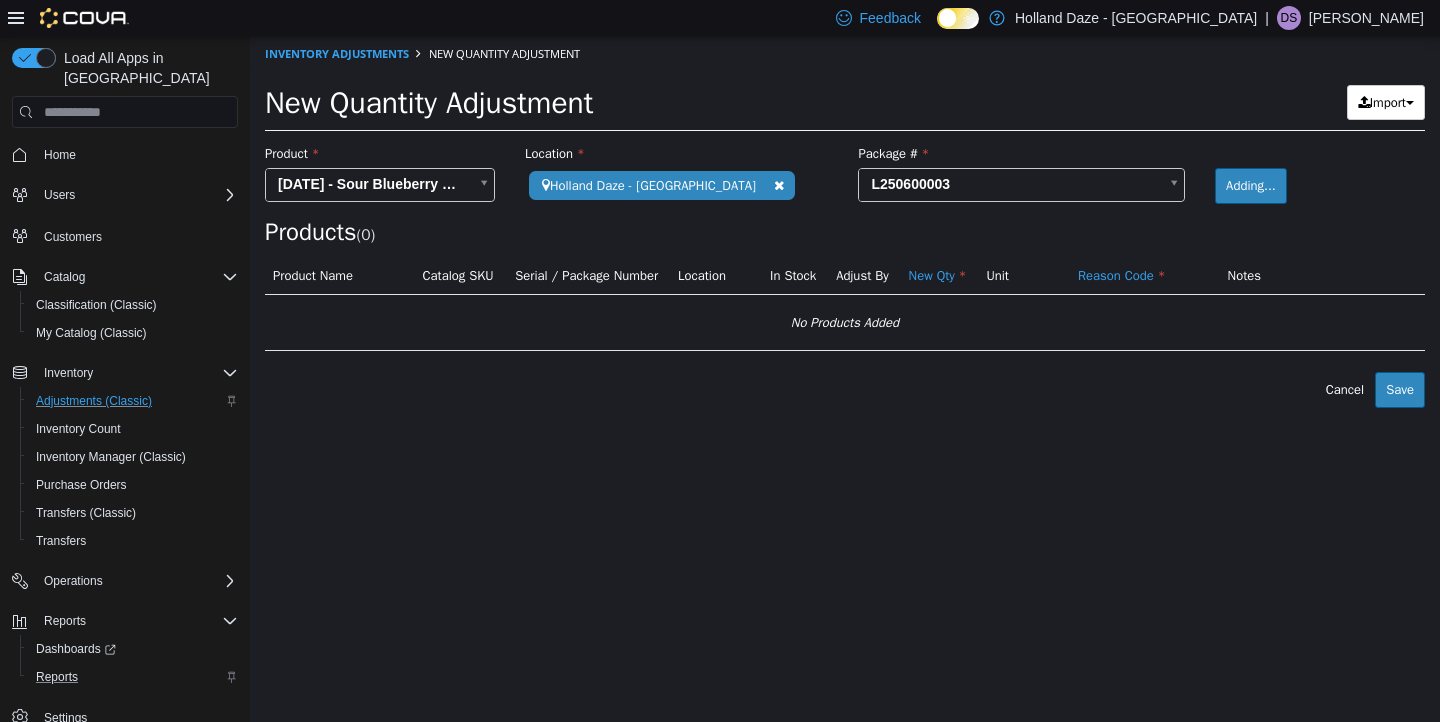 type 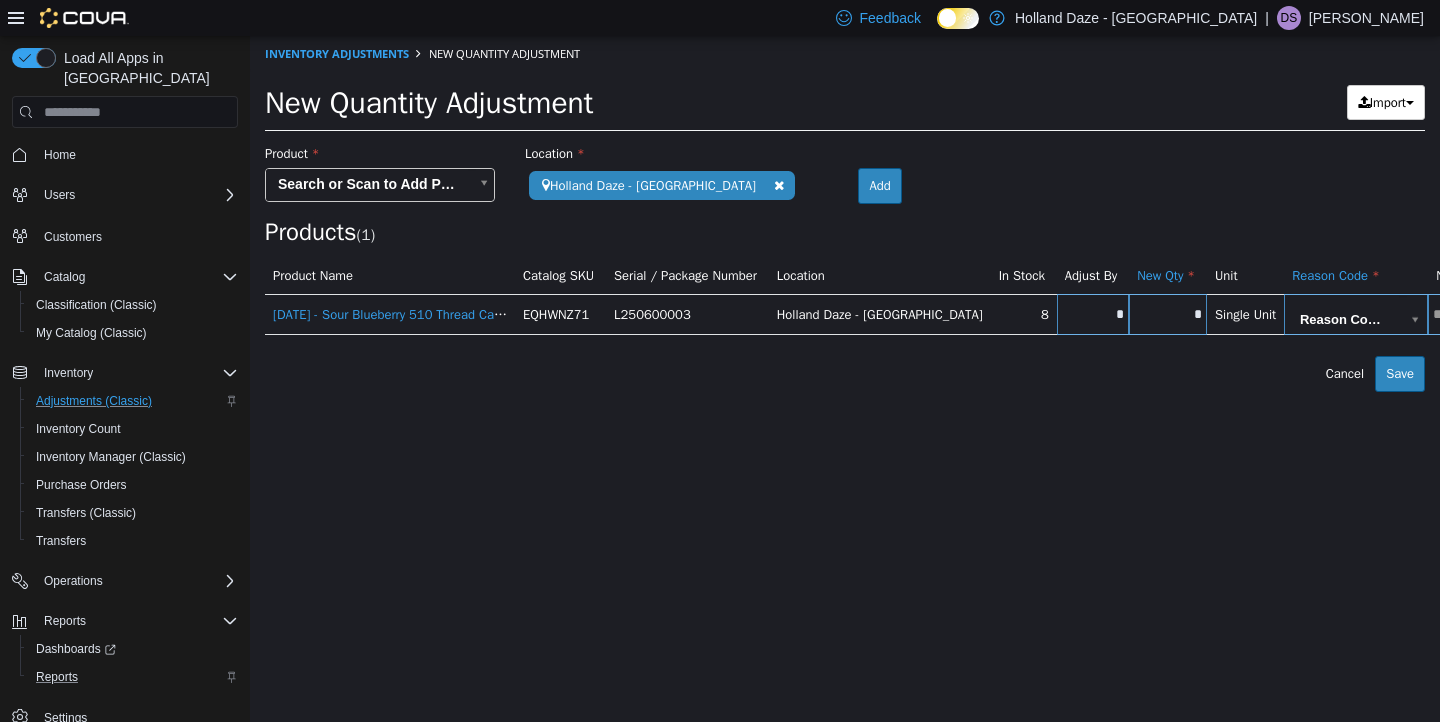 click on "*" at bounding box center (1093, 314) 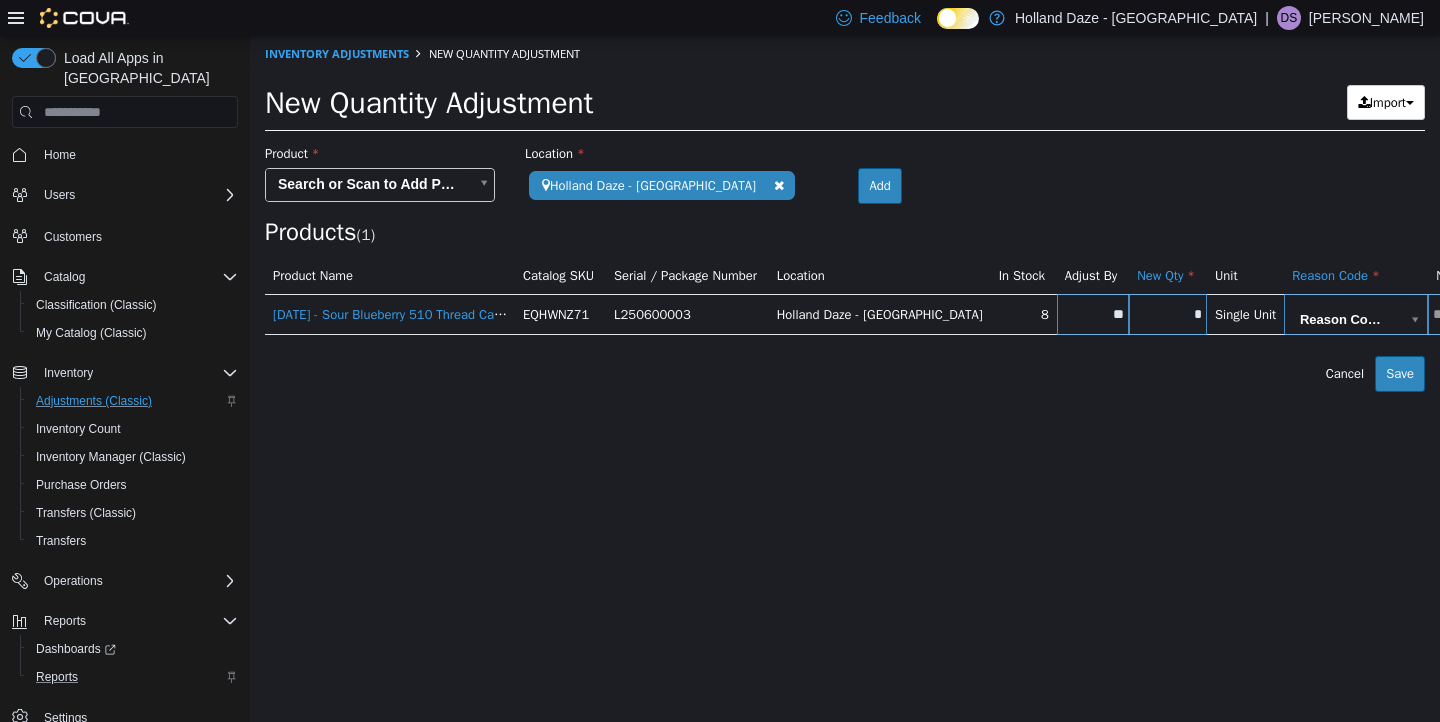 type on "**" 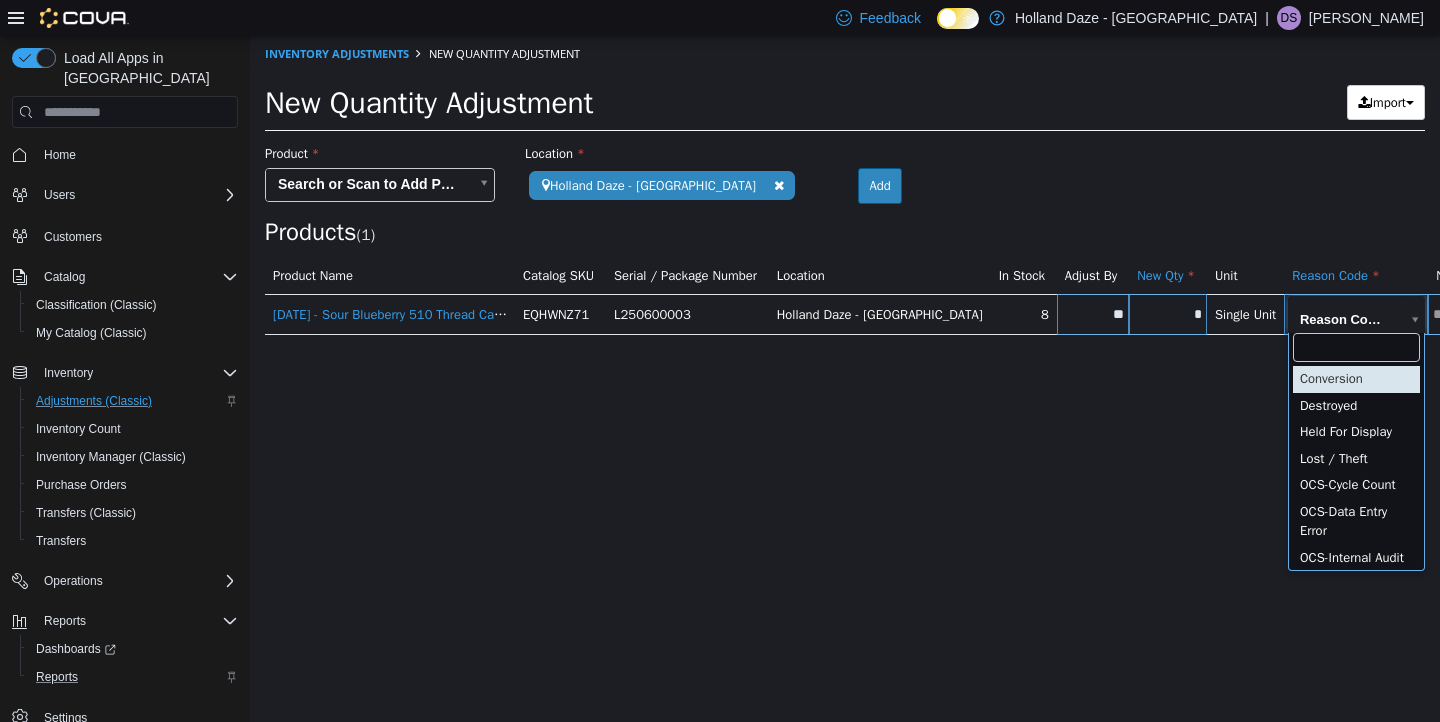 click on "**********" at bounding box center (845, 214) 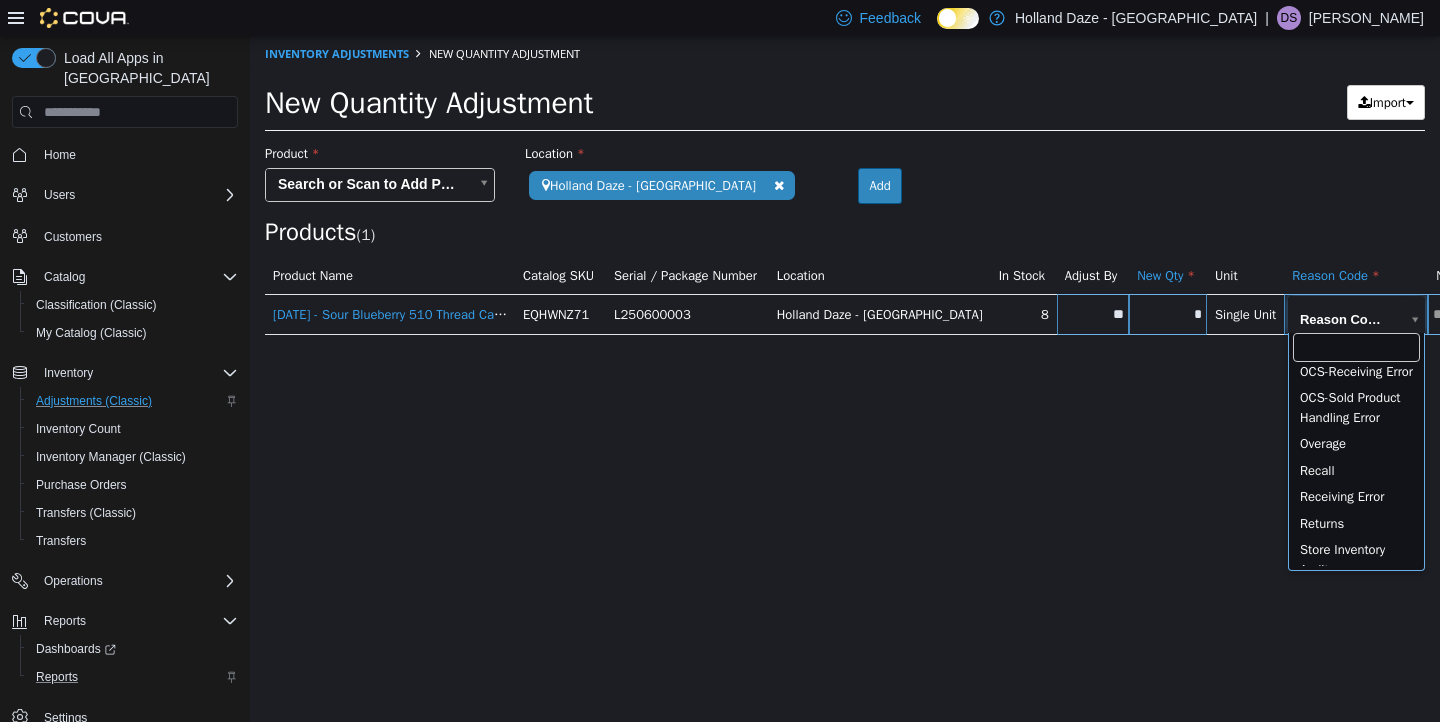 scroll, scrollTop: 550, scrollLeft: 0, axis: vertical 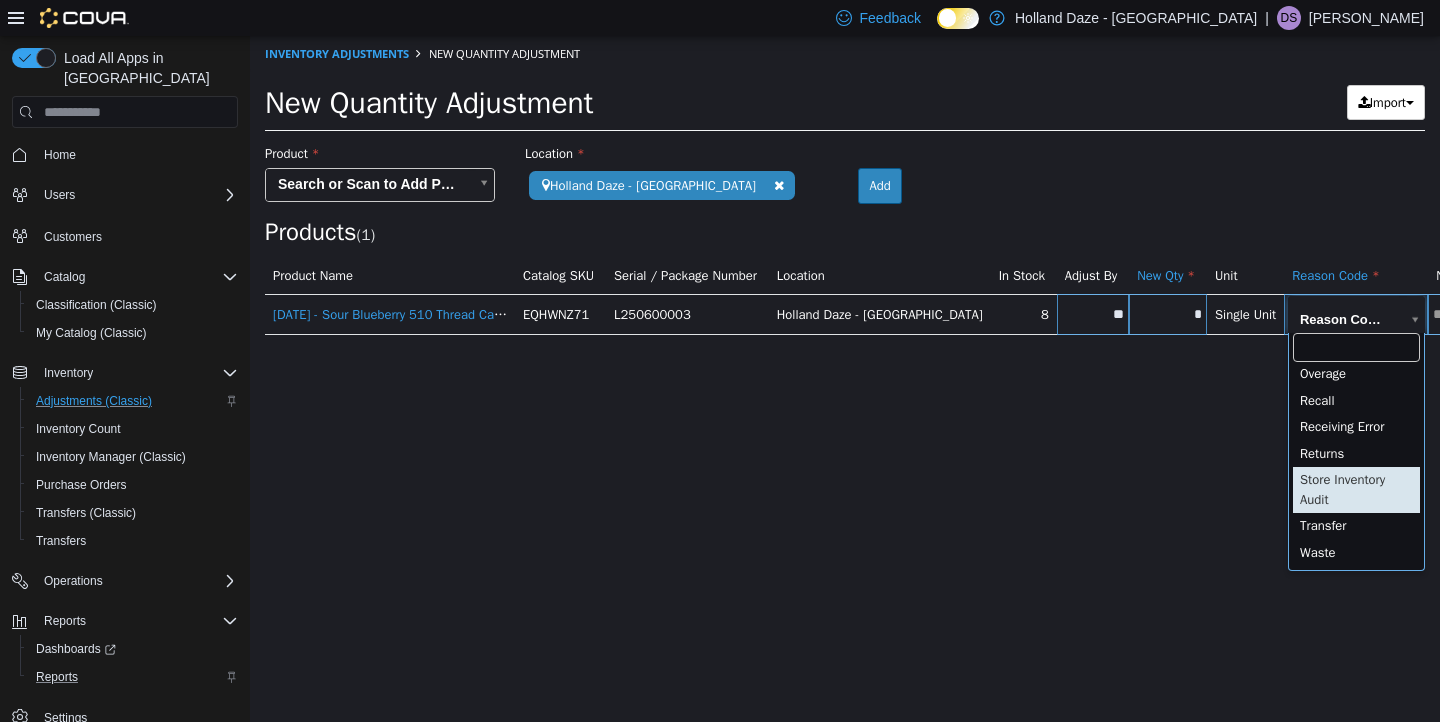 type on "**********" 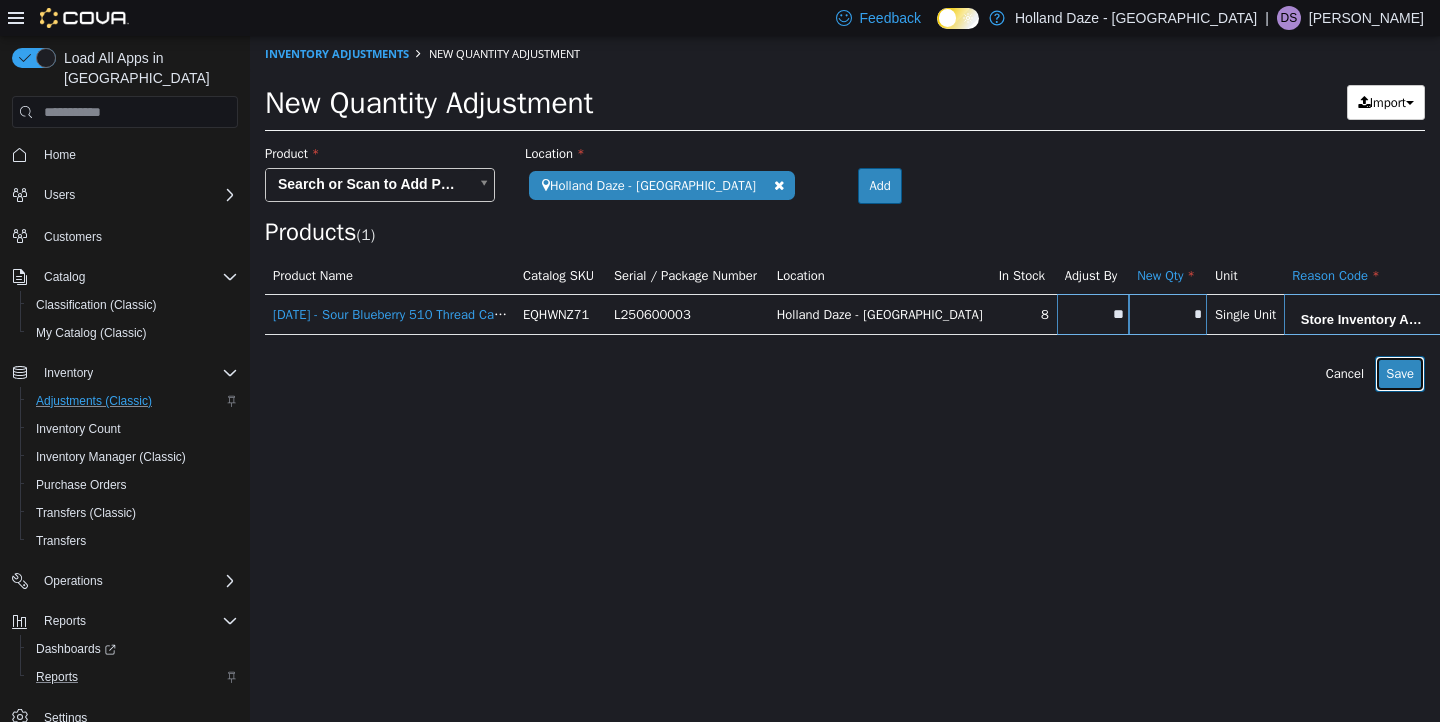 click on "Save" at bounding box center [1400, 374] 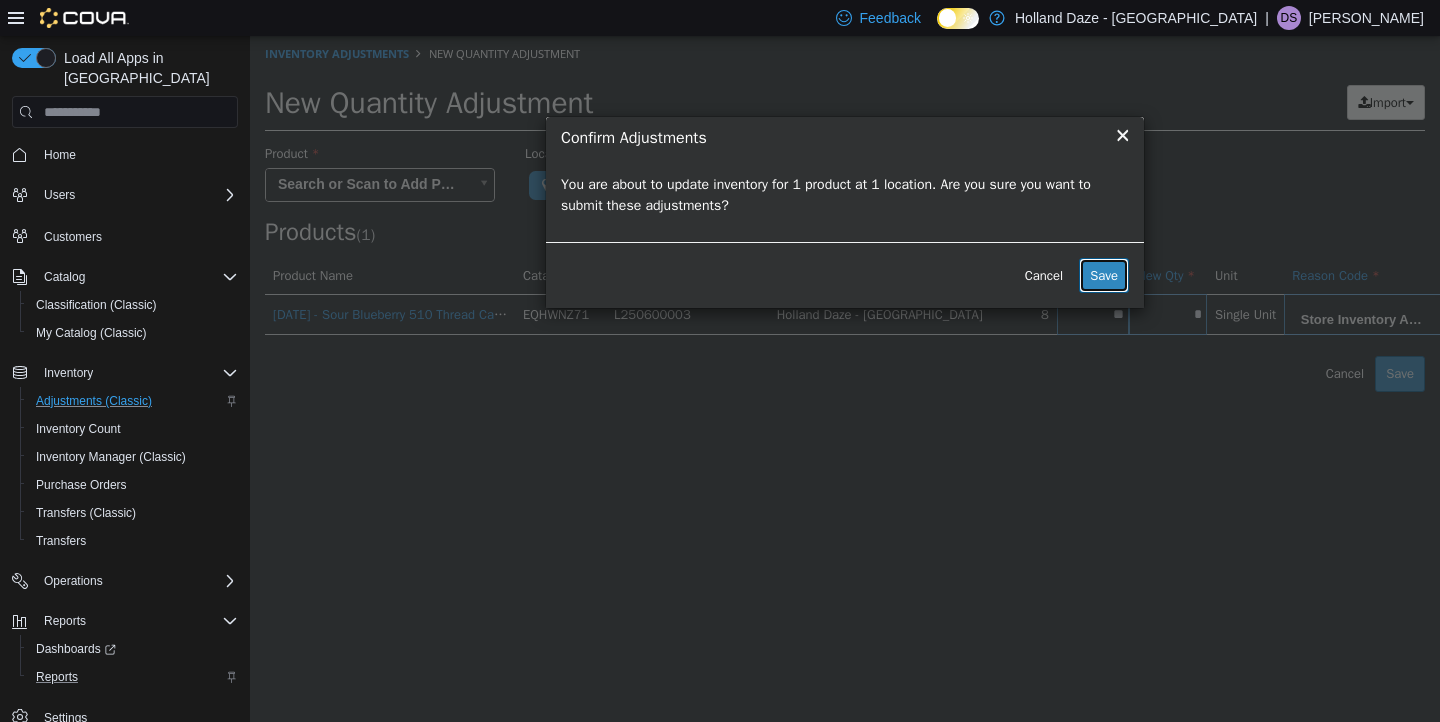 click on "Save" at bounding box center (1104, 276) 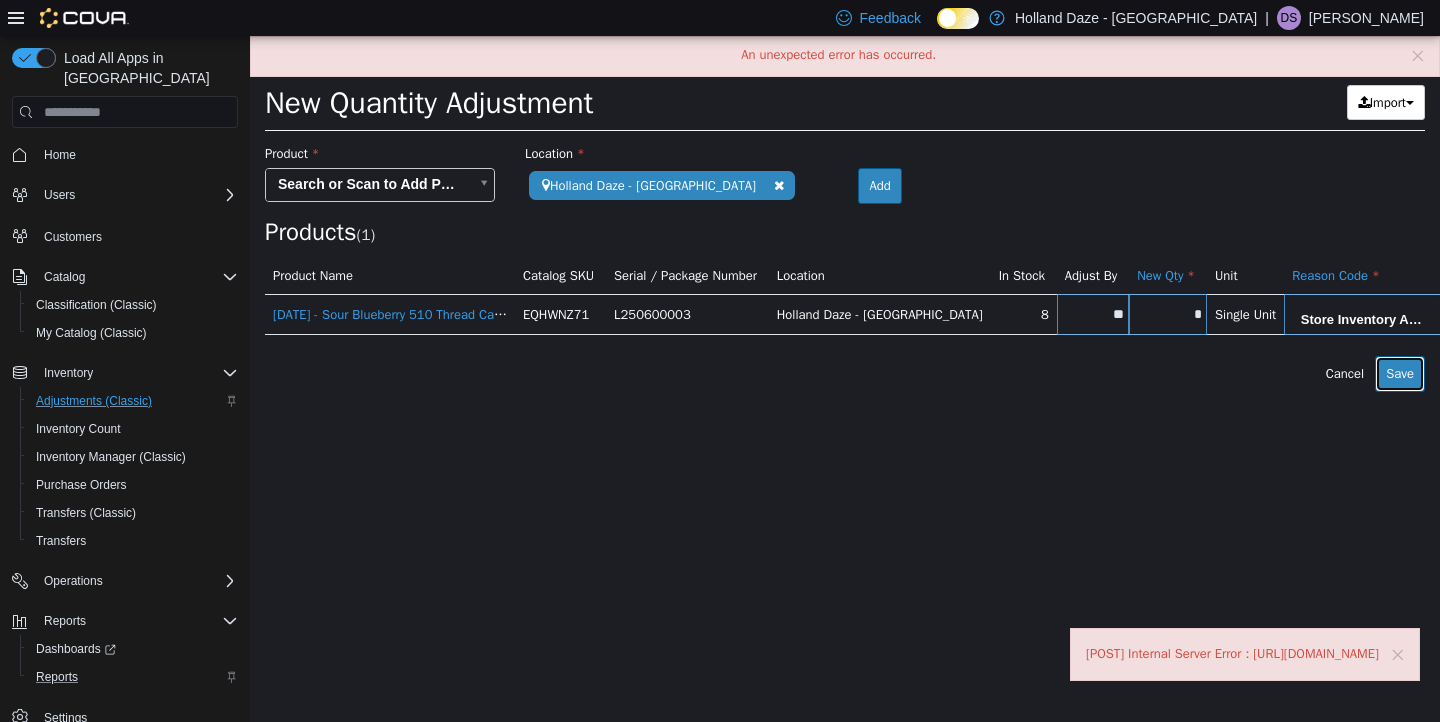 click on "Save" at bounding box center [1400, 374] 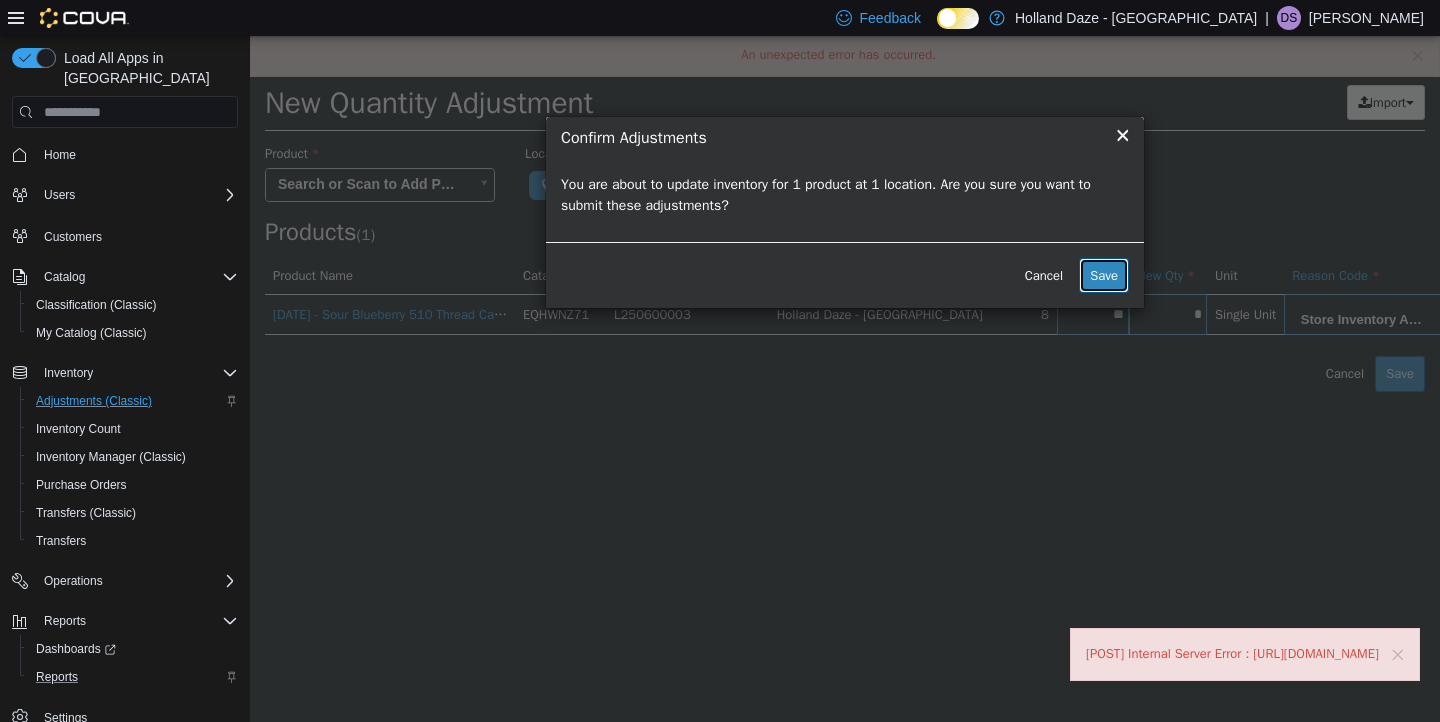 click on "Save" at bounding box center [1104, 276] 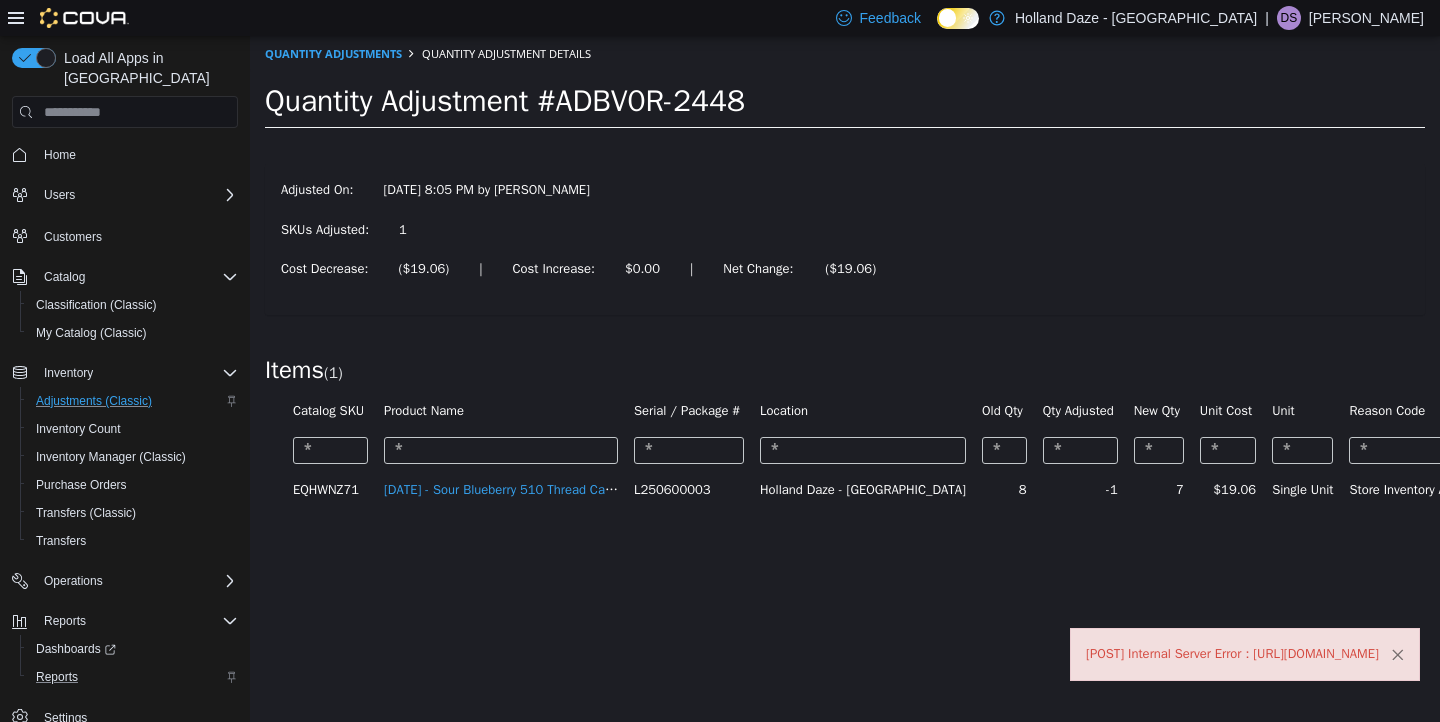 click on "×" at bounding box center [1397, 654] 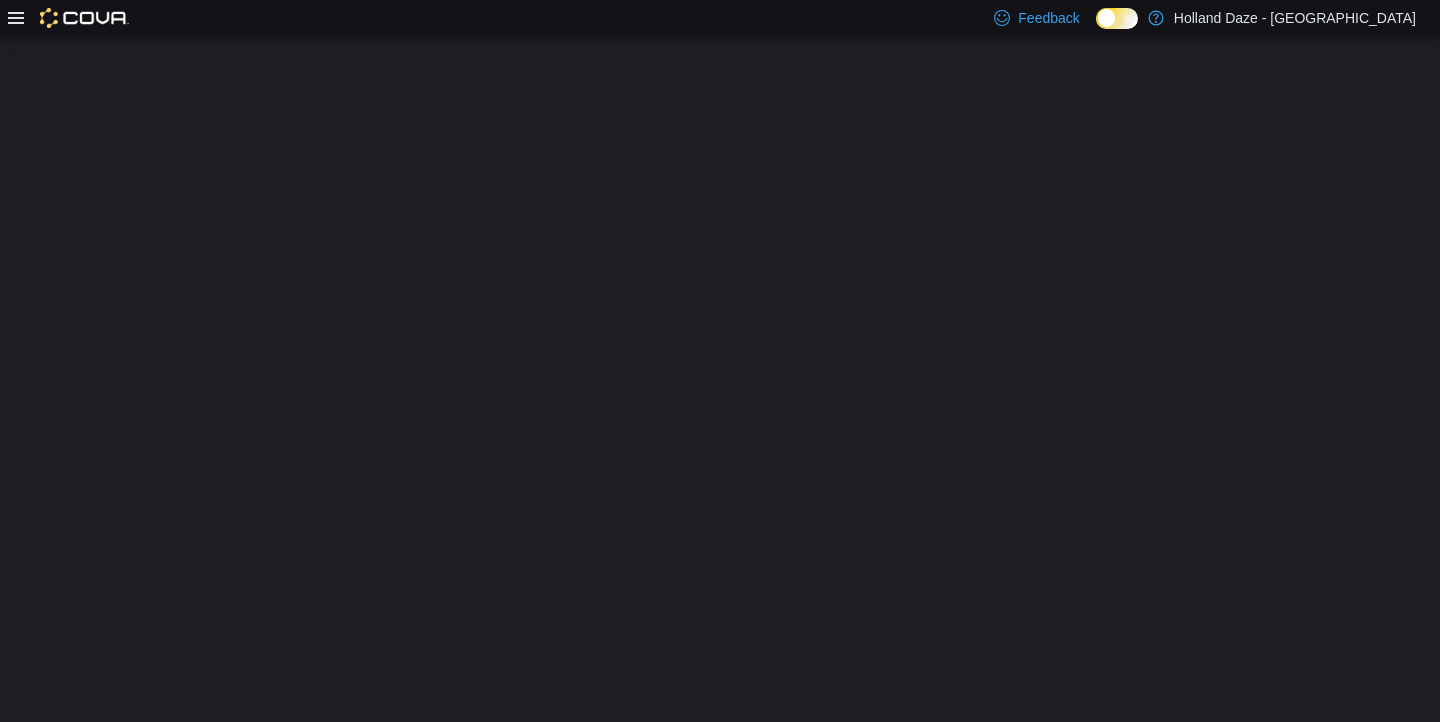 scroll, scrollTop: 0, scrollLeft: 0, axis: both 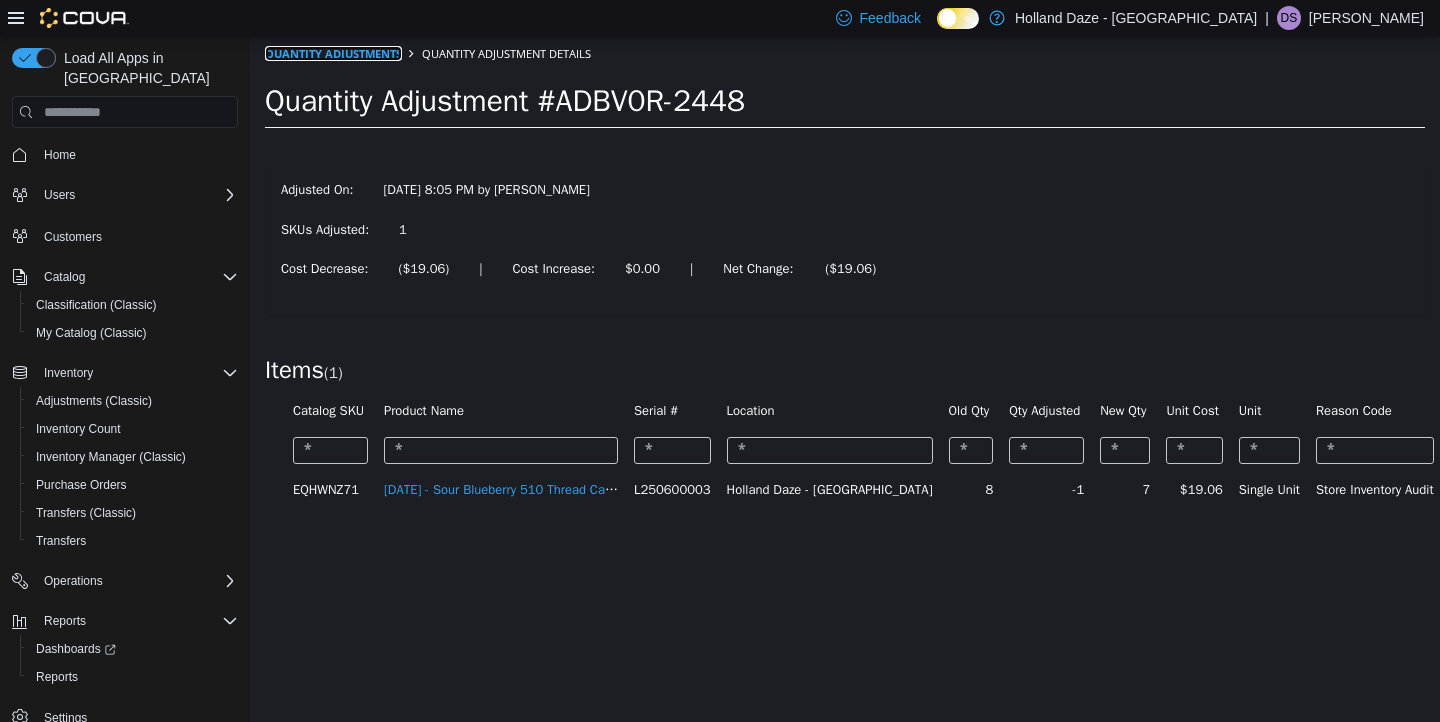 click on "Quantity Adjustments" at bounding box center [333, 53] 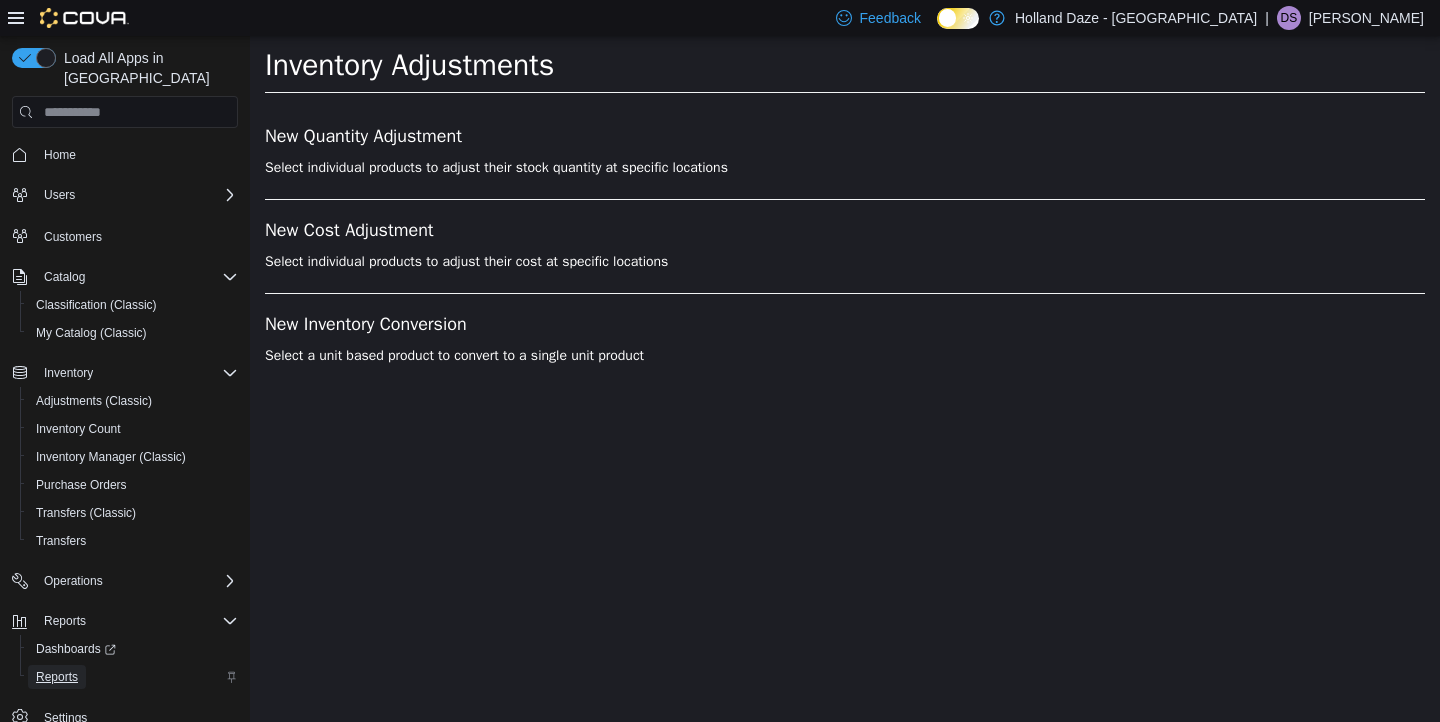 click on "Reports" at bounding box center (57, 677) 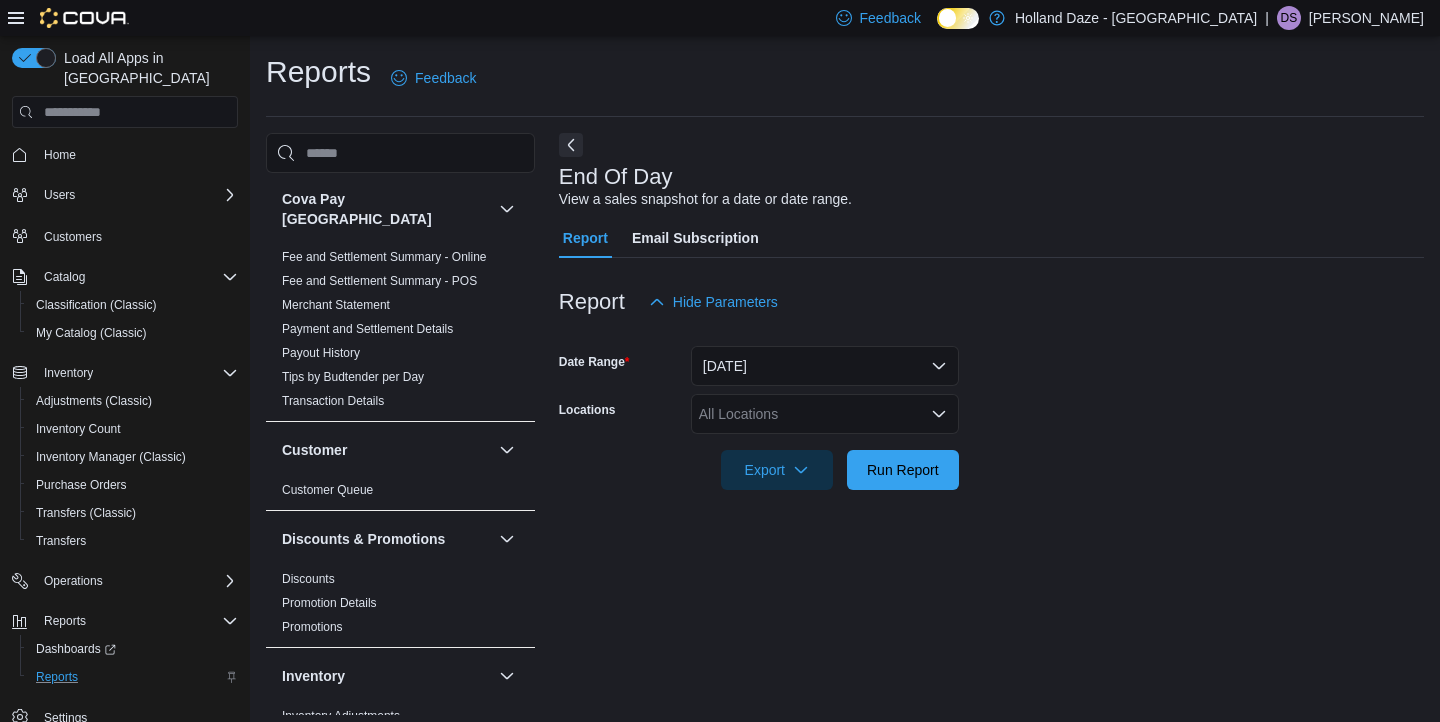 scroll, scrollTop: 9, scrollLeft: 0, axis: vertical 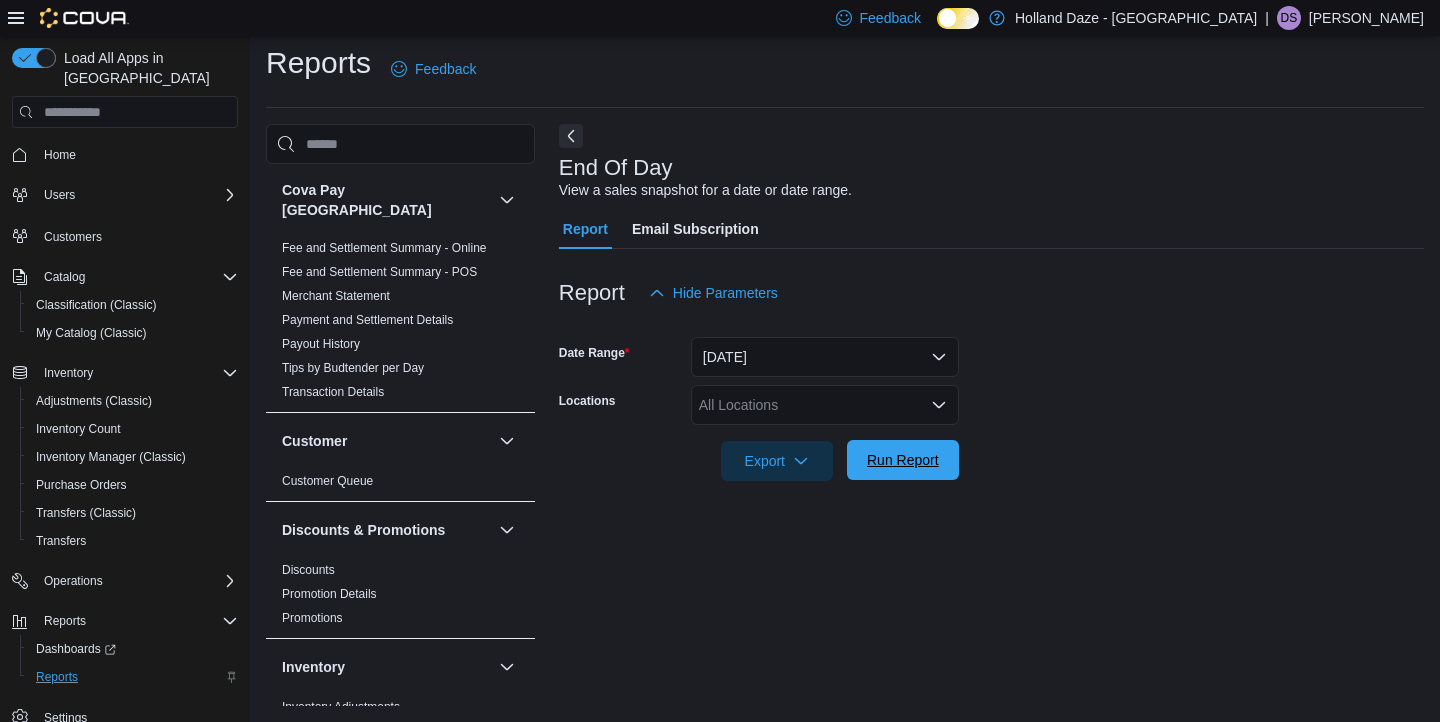click on "Run Report" at bounding box center [903, 460] 